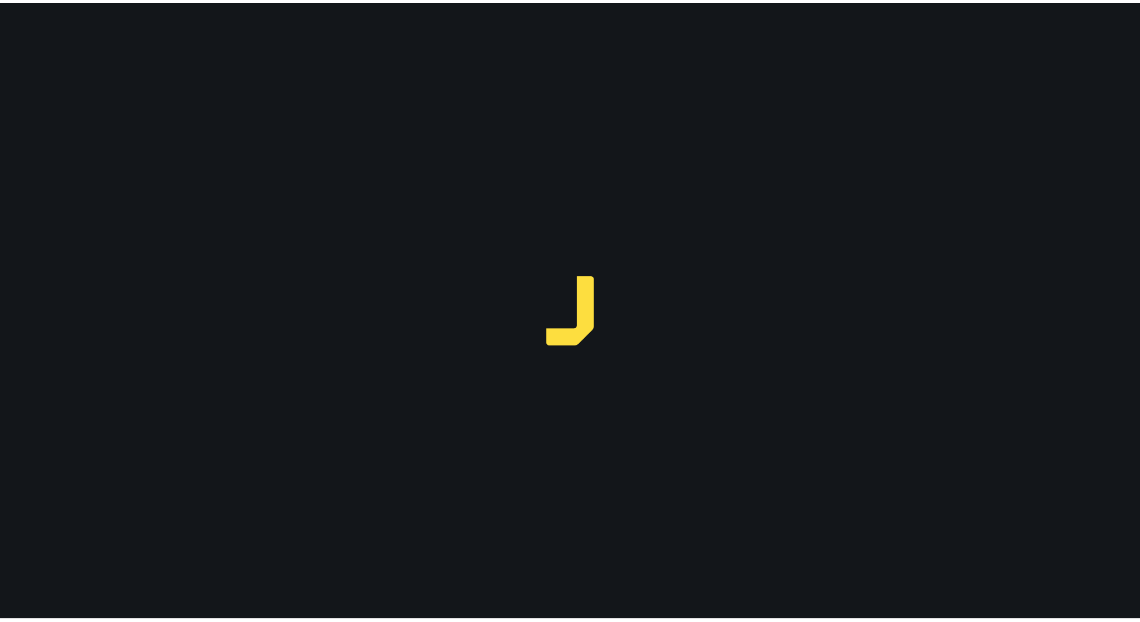 scroll, scrollTop: 0, scrollLeft: 0, axis: both 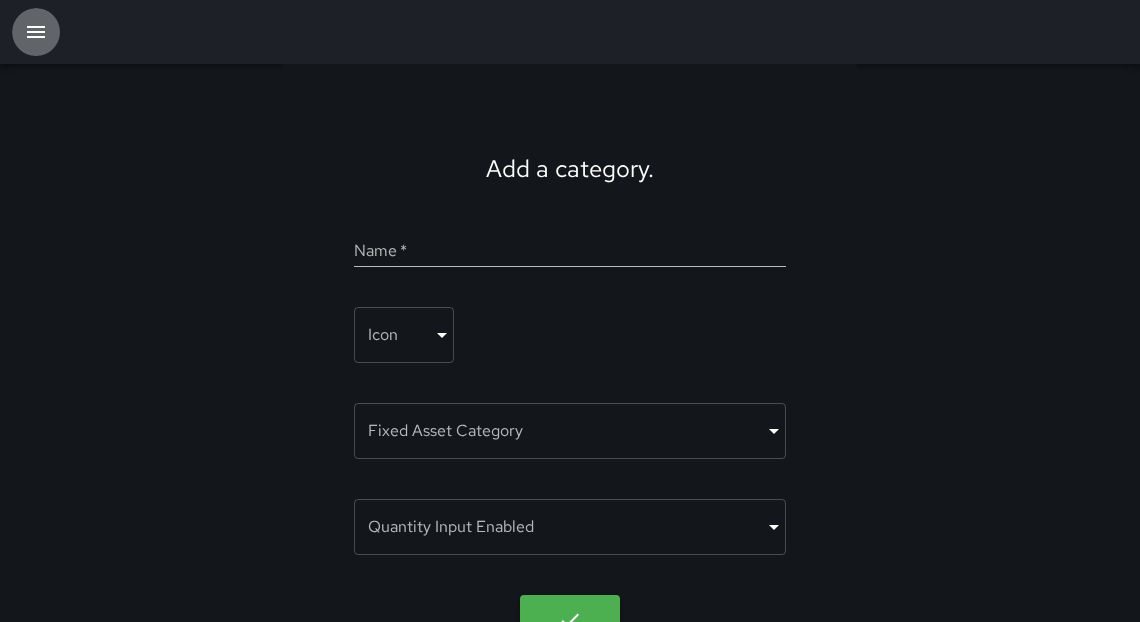 click 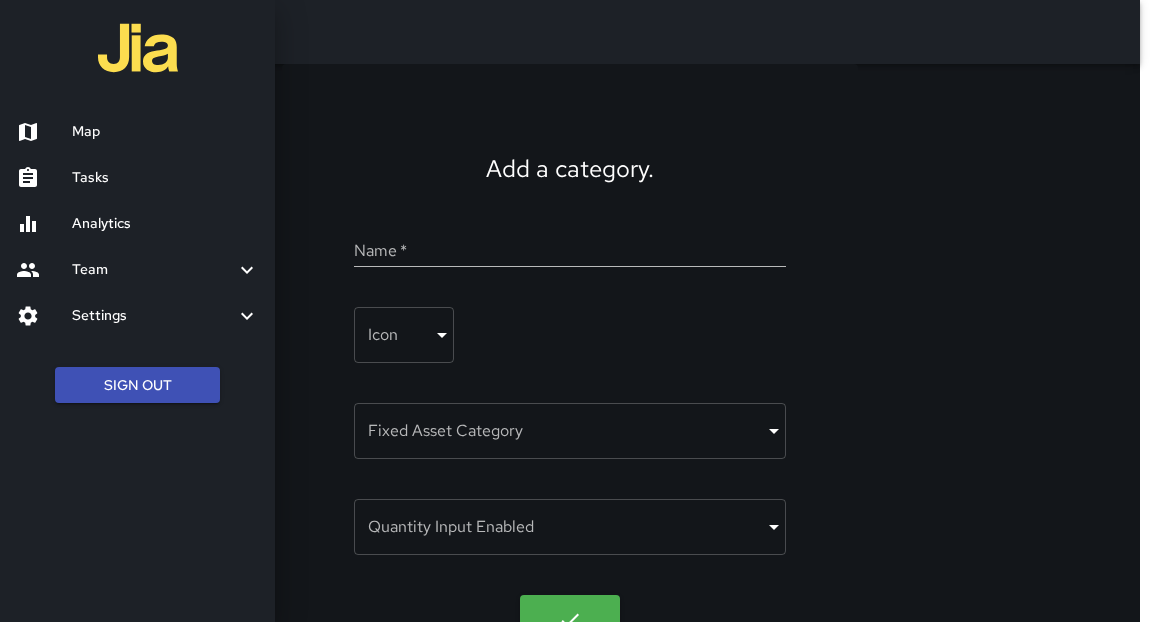 click on "Tasks" at bounding box center (165, 178) 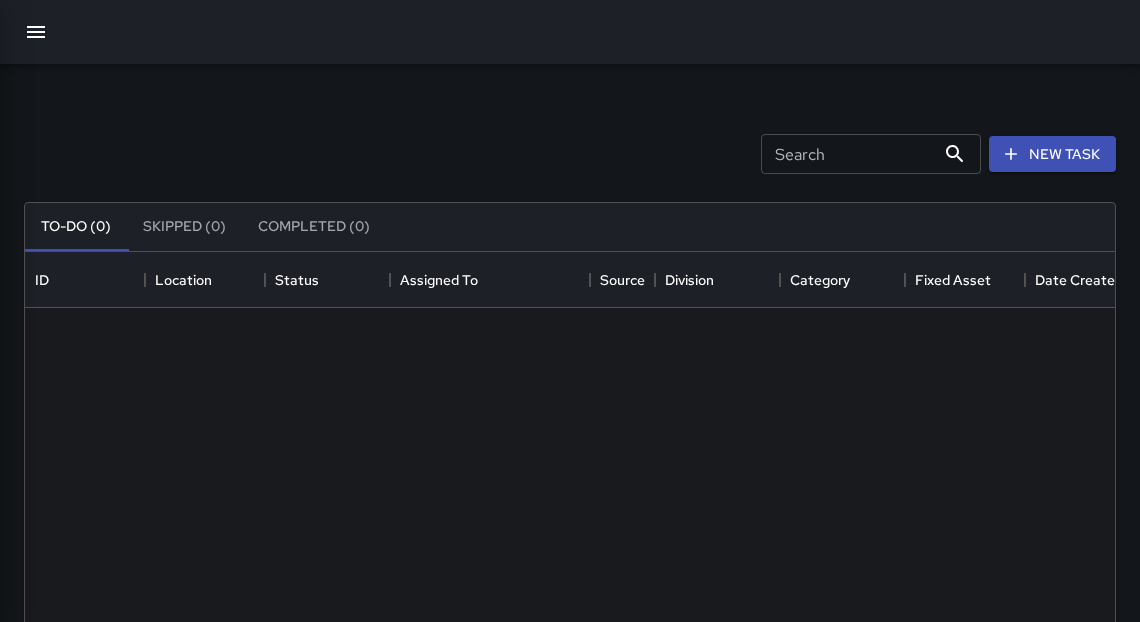 scroll, scrollTop: 12, scrollLeft: 12, axis: both 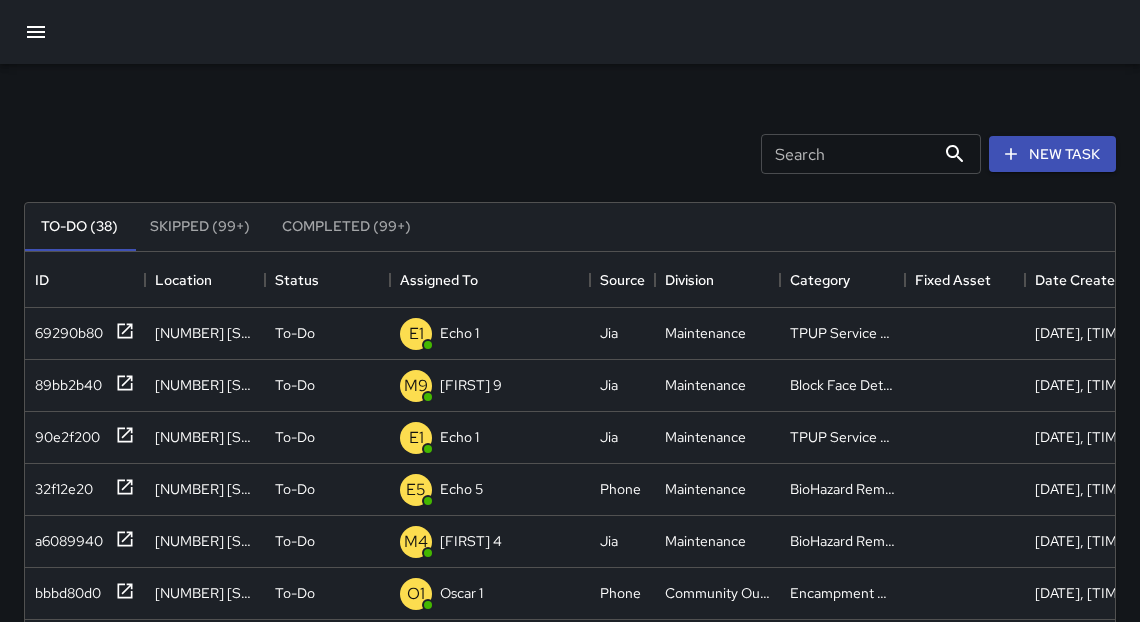 click 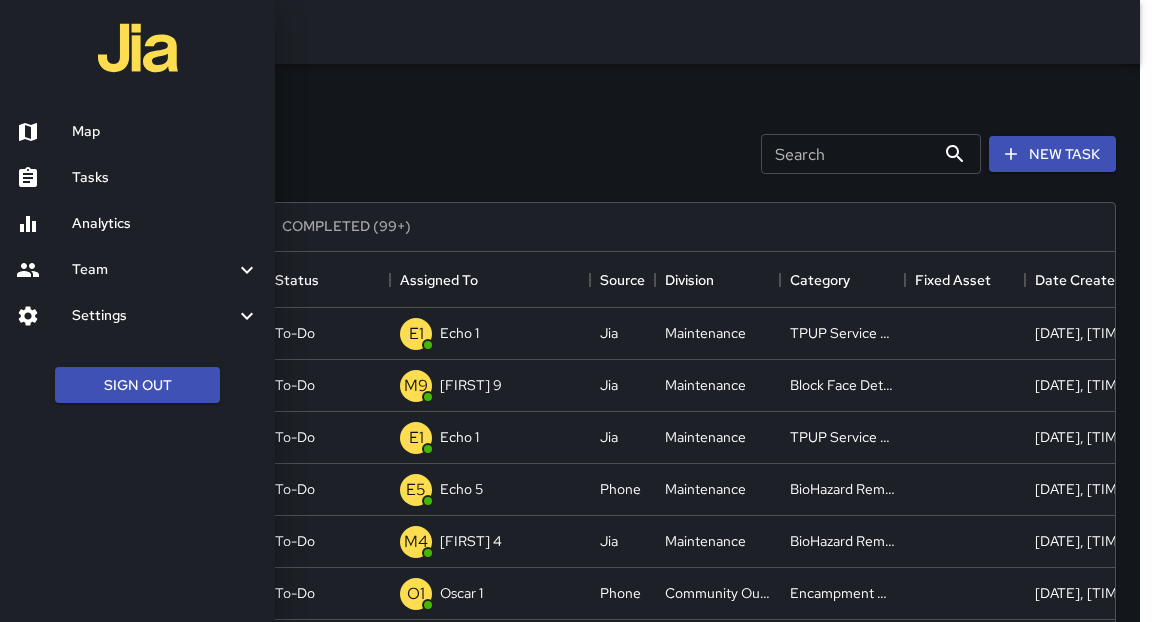click on "Map" at bounding box center (137, 132) 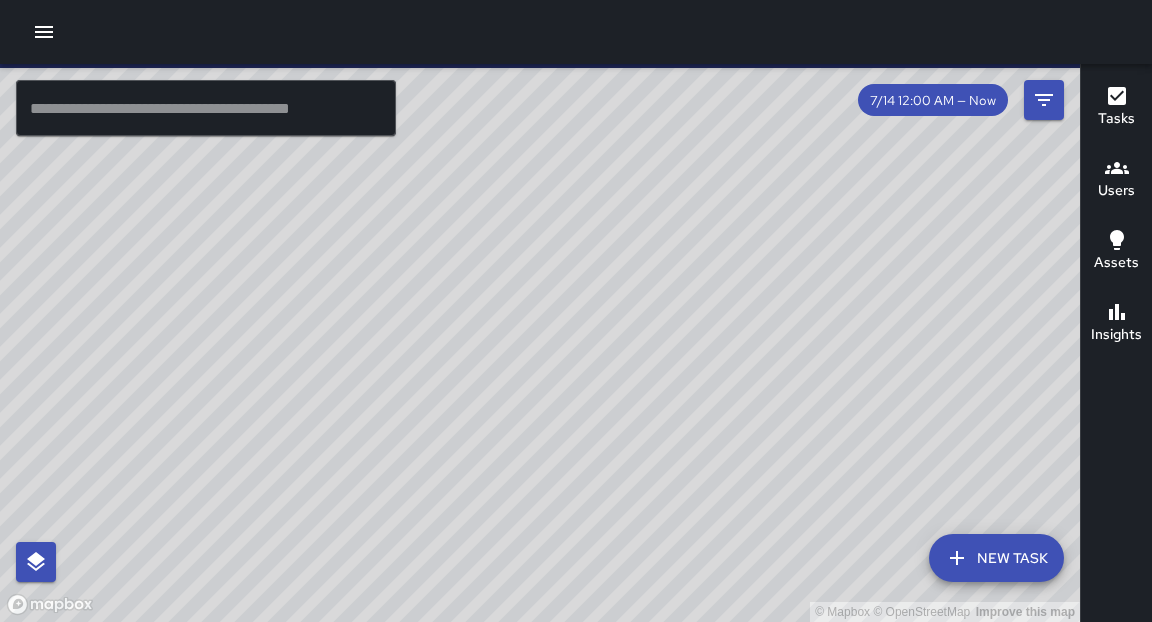 drag, startPoint x: 472, startPoint y: 348, endPoint x: 410, endPoint y: 434, distance: 106.01887 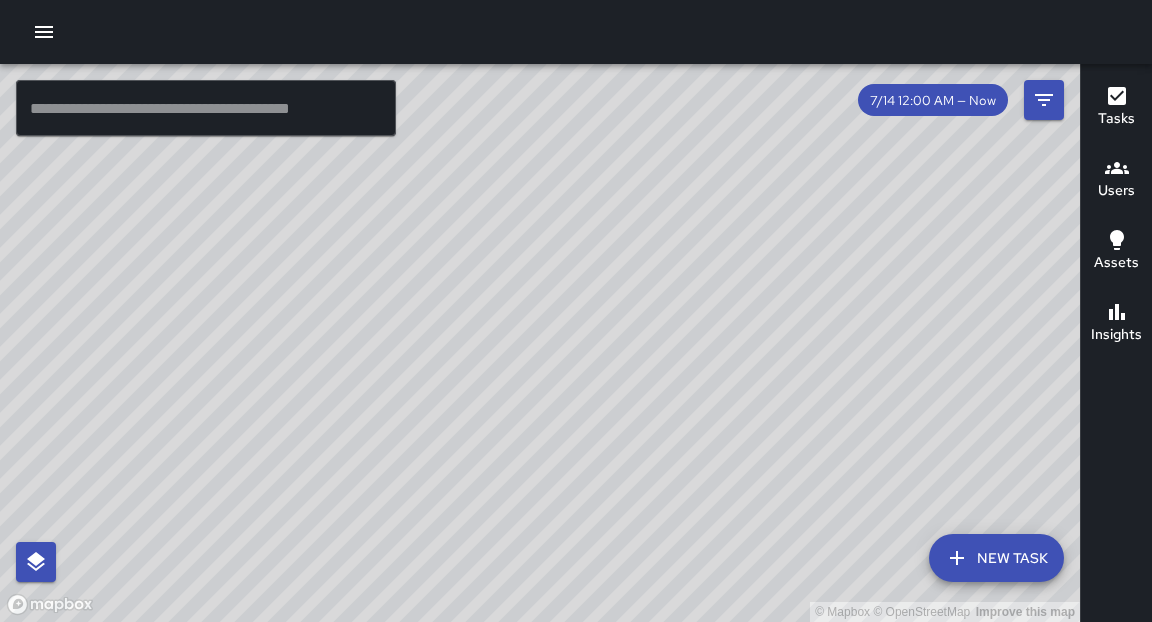 click 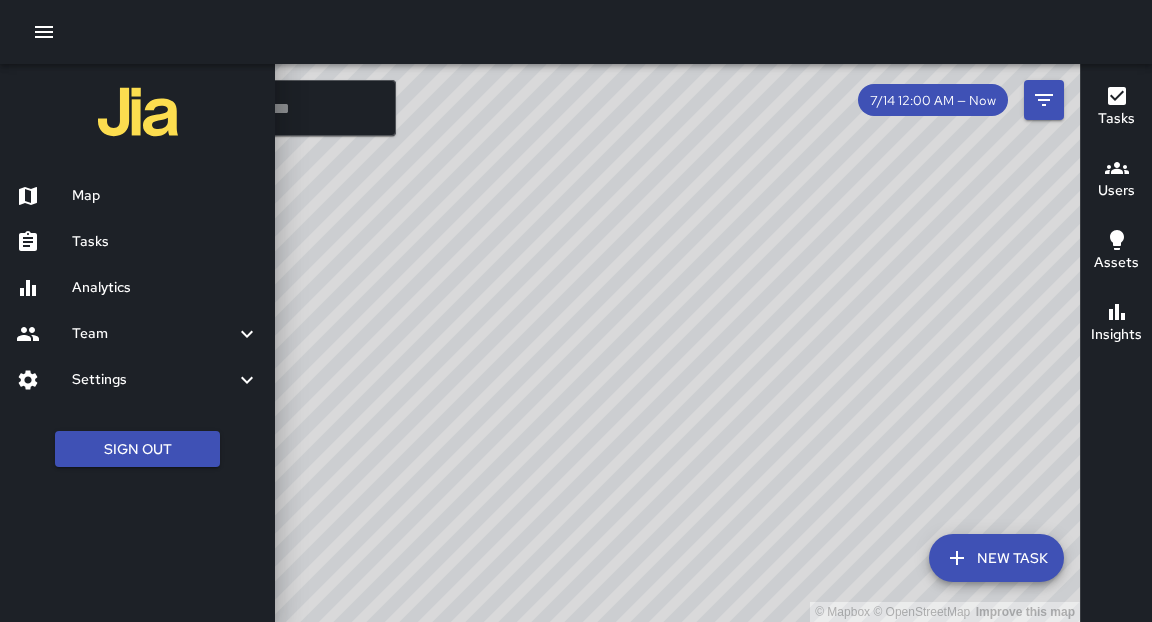 click 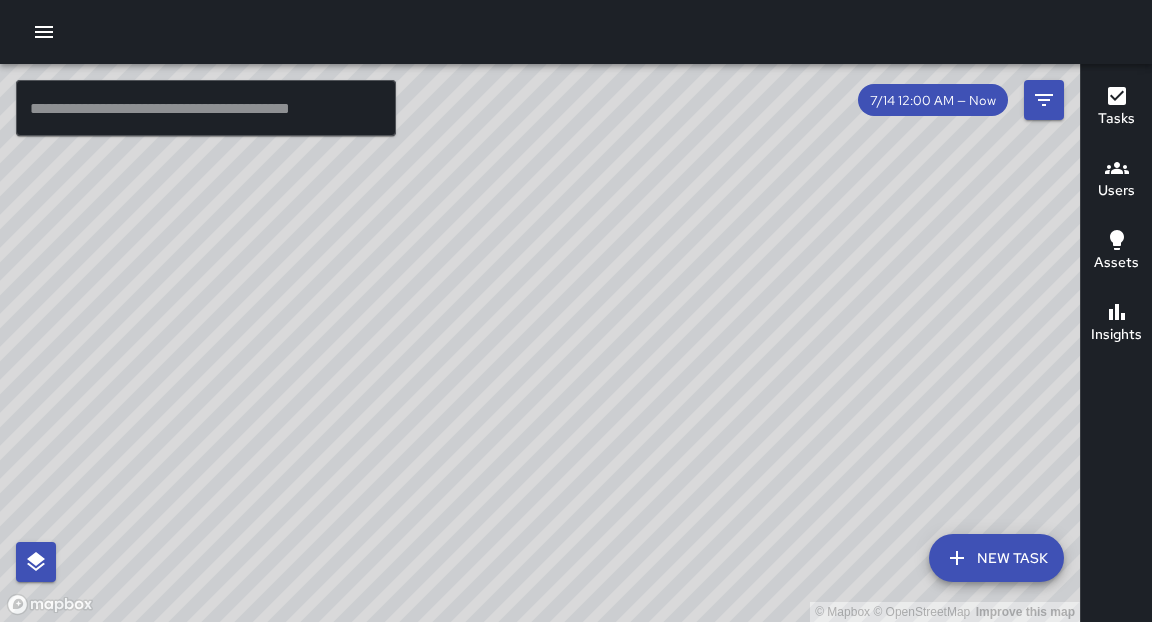 click 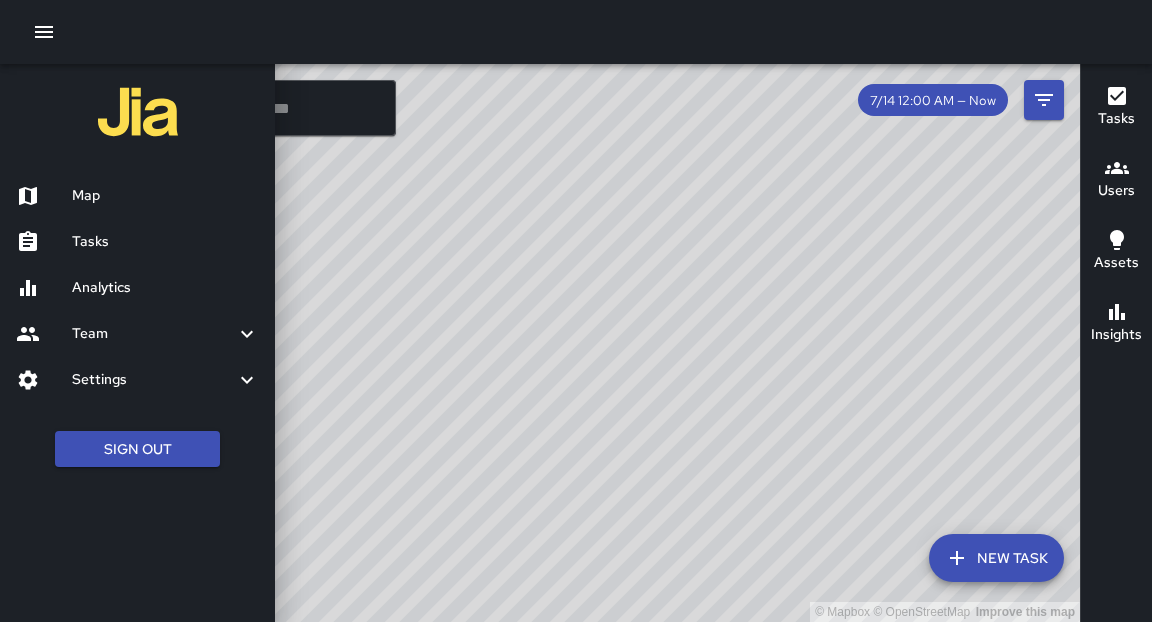 click on "Analytics" at bounding box center (165, 288) 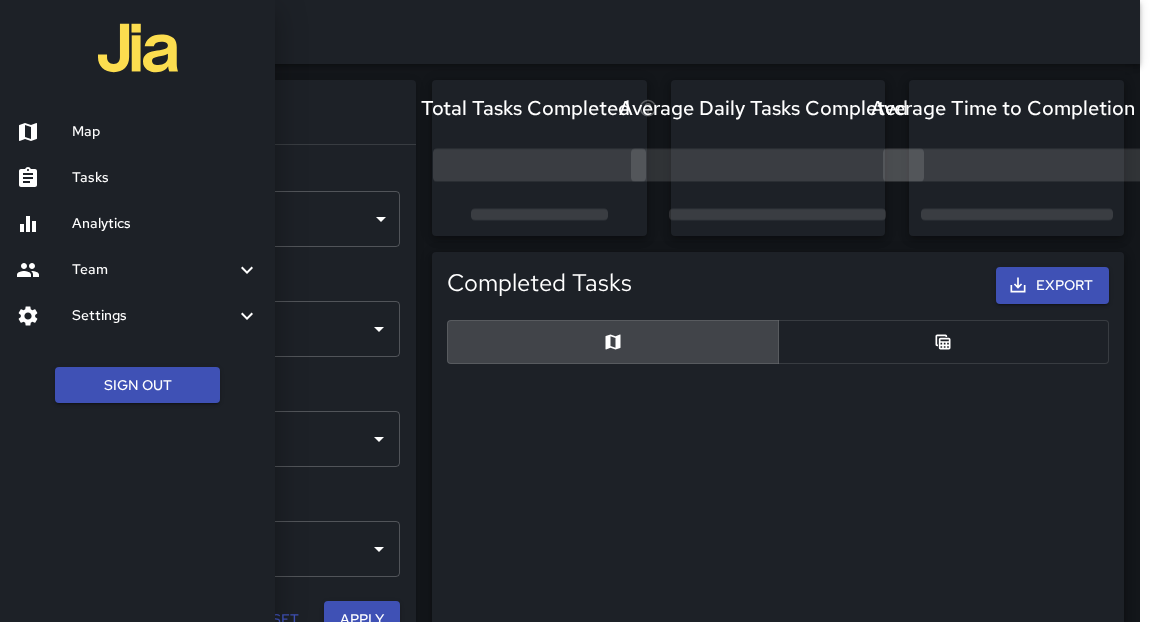 scroll, scrollTop: 12, scrollLeft: 12, axis: both 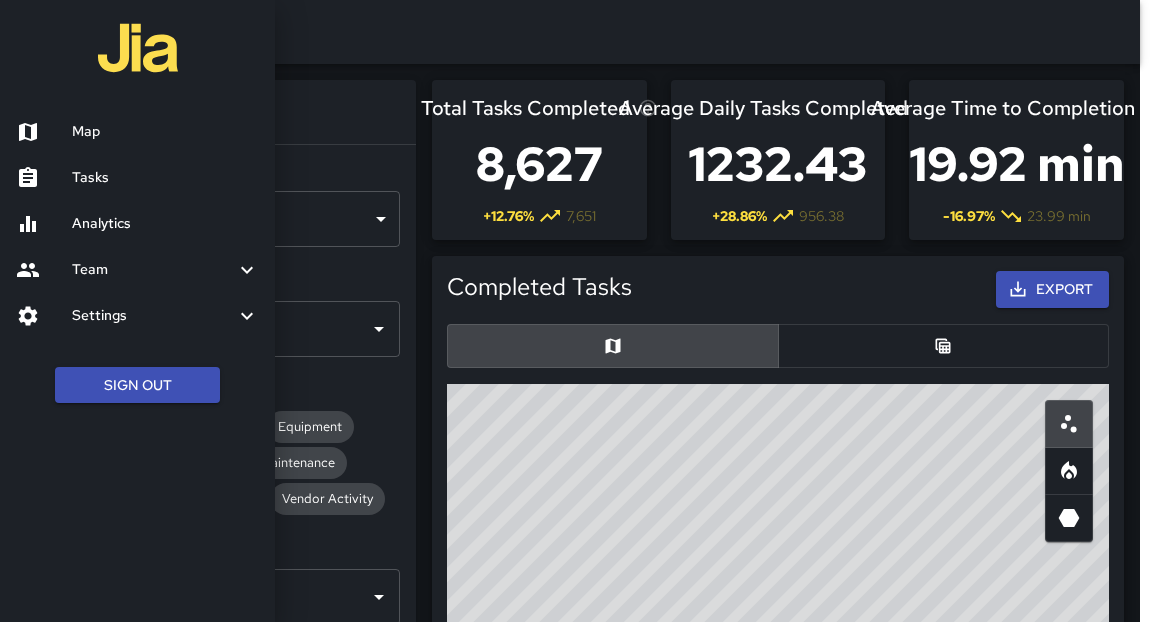 click at bounding box center (576, 311) 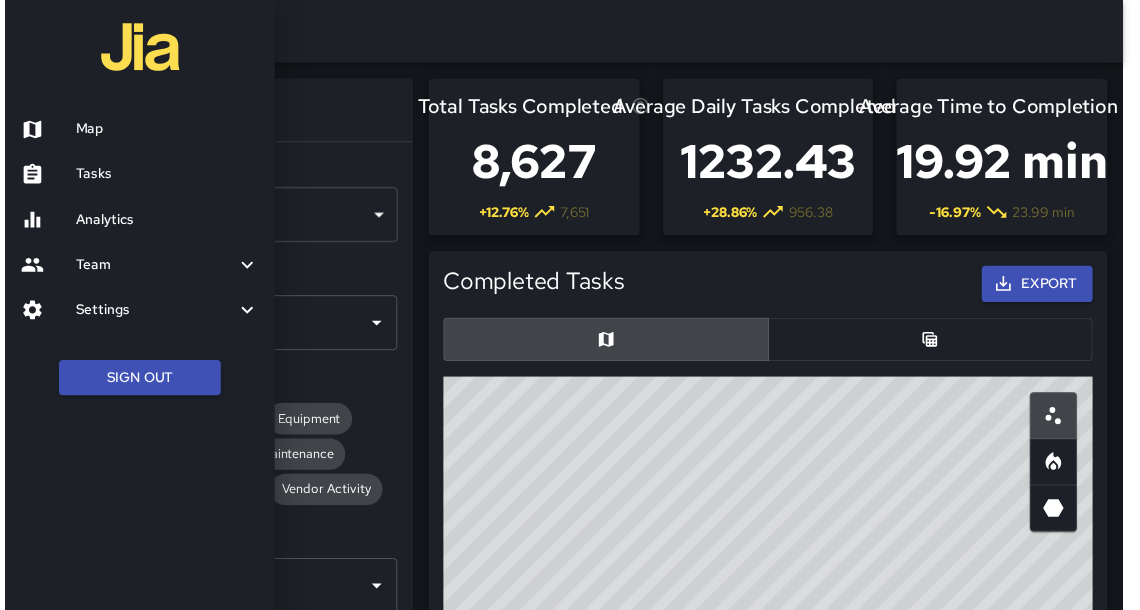 scroll, scrollTop: 12, scrollLeft: 12, axis: both 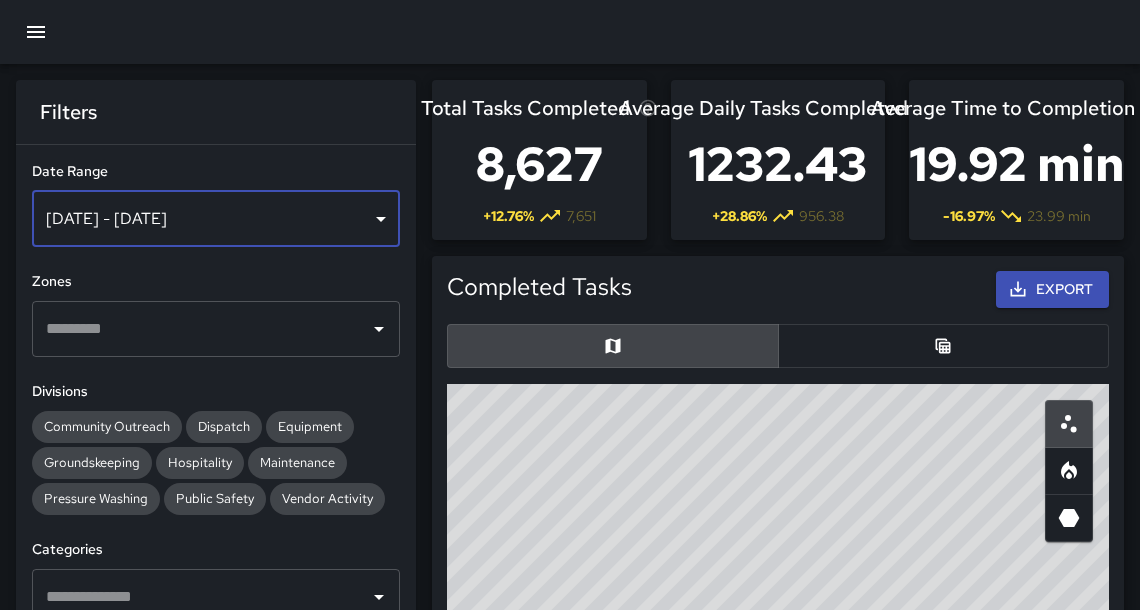 click on "[MONTH] [NUMBER], [YEAR] - [MONTH] [NUMBER], [YEAR]" at bounding box center [216, 219] 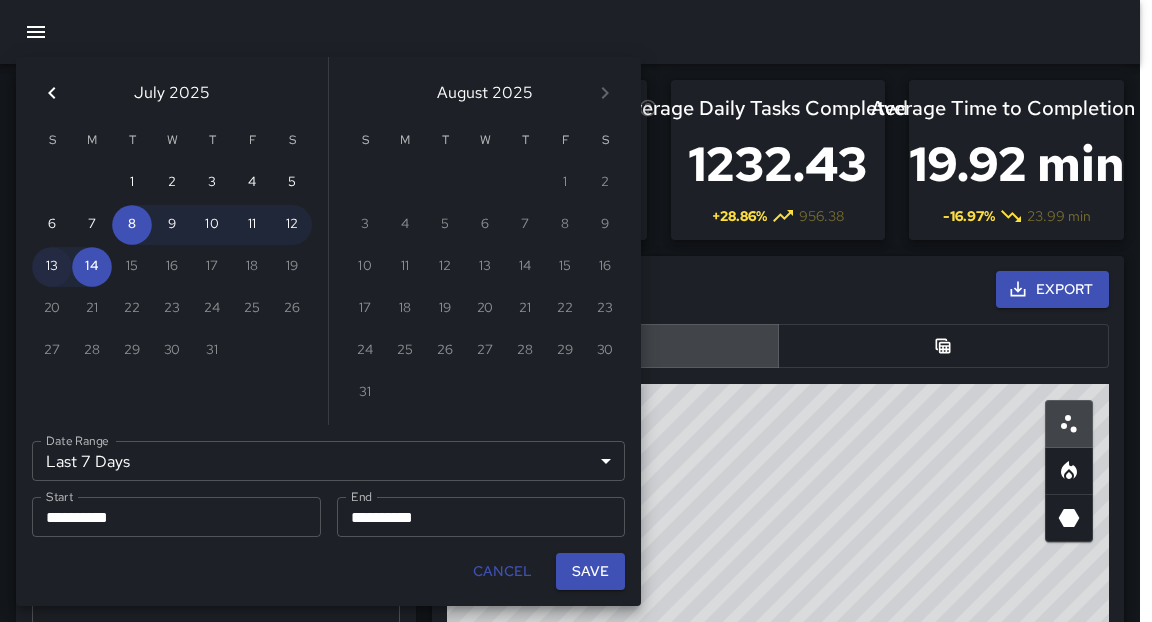 click on "13" at bounding box center [52, 267] 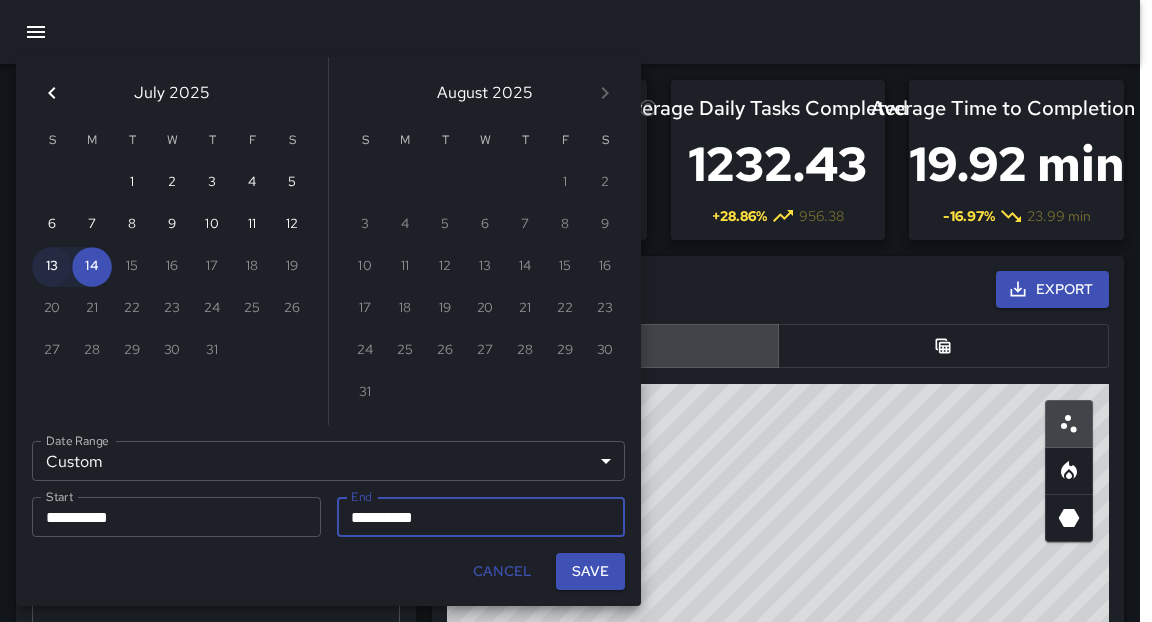 click on "13" at bounding box center (52, 267) 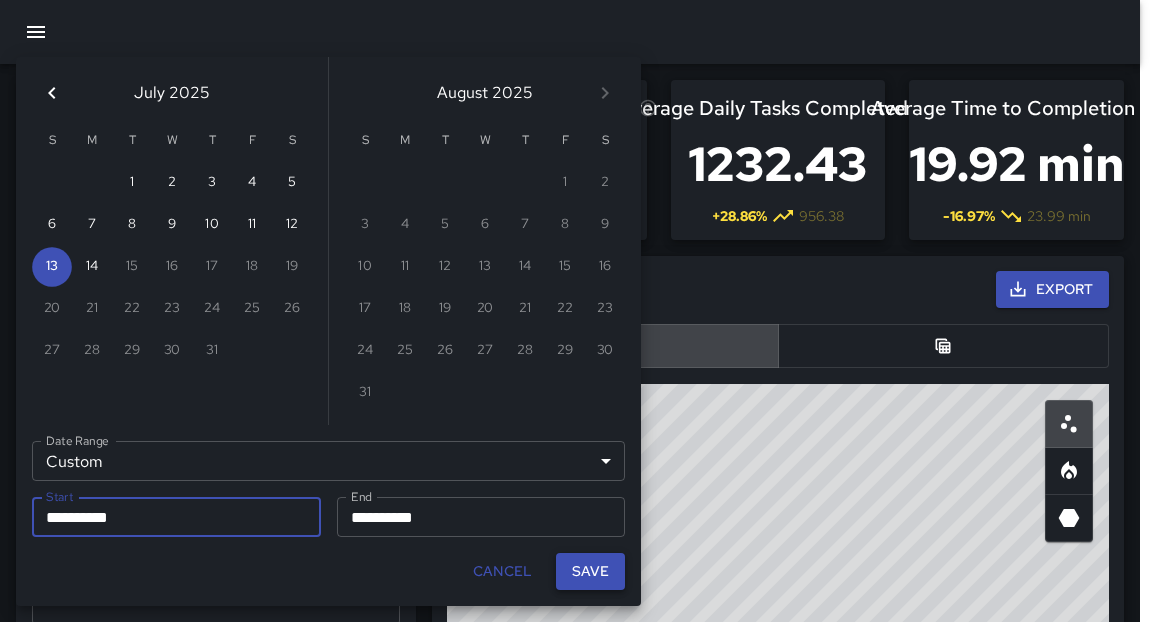 click on "Save" at bounding box center [590, 571] 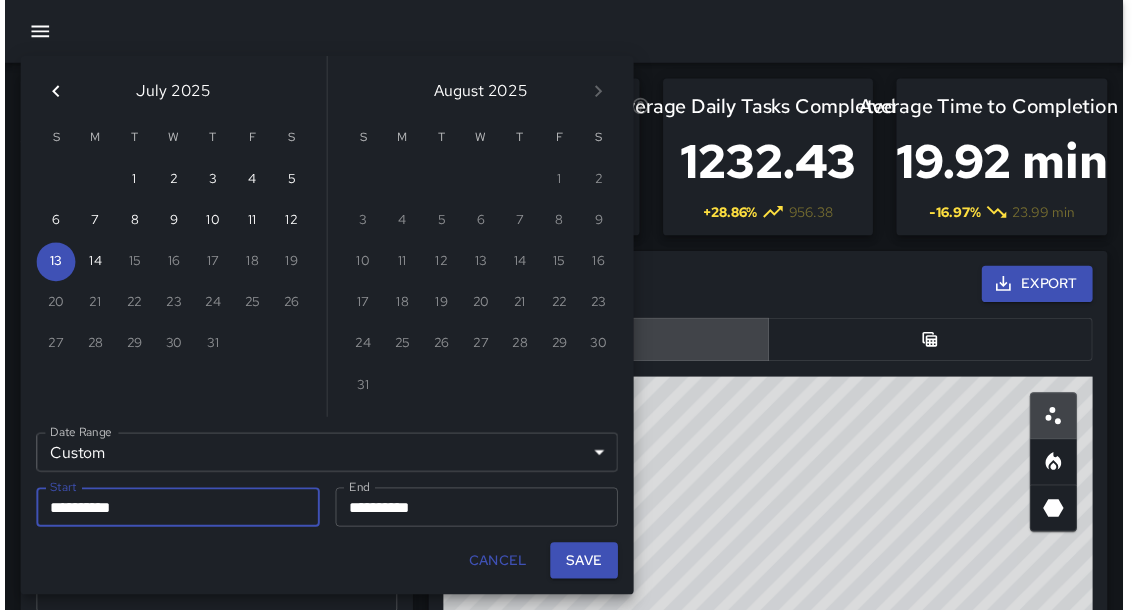 scroll, scrollTop: 12, scrollLeft: 12, axis: both 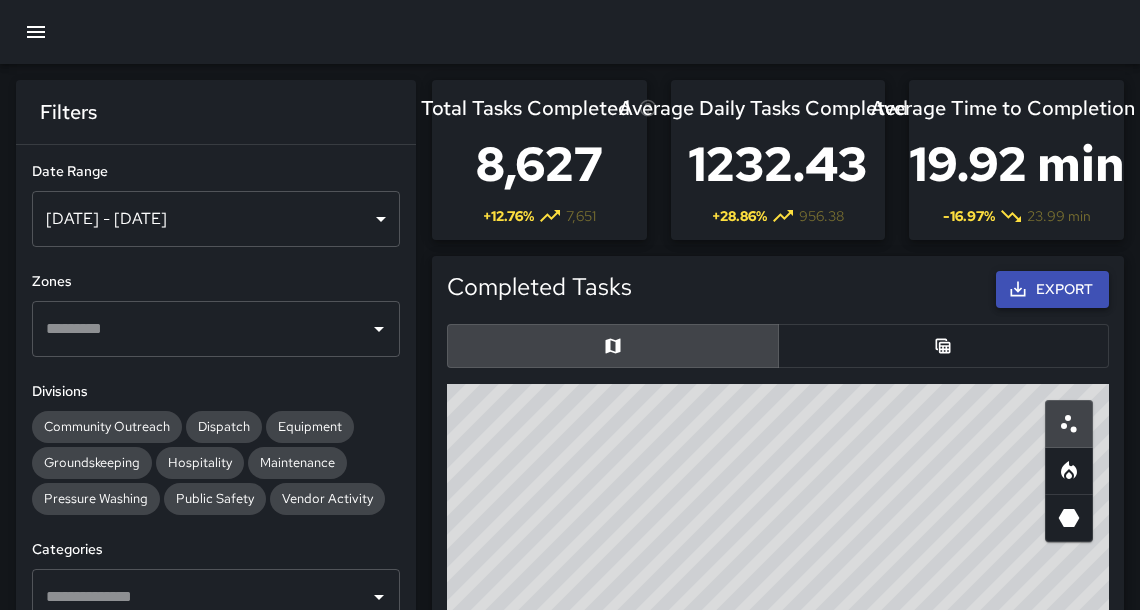 click on "Export" at bounding box center [1052, 289] 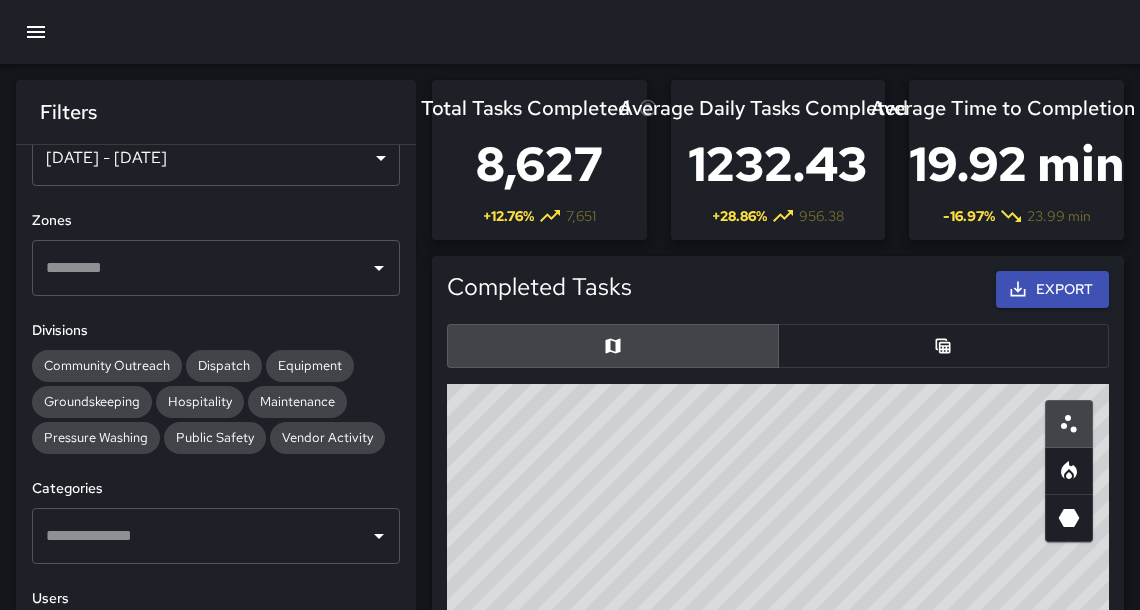 scroll, scrollTop: 108, scrollLeft: 0, axis: vertical 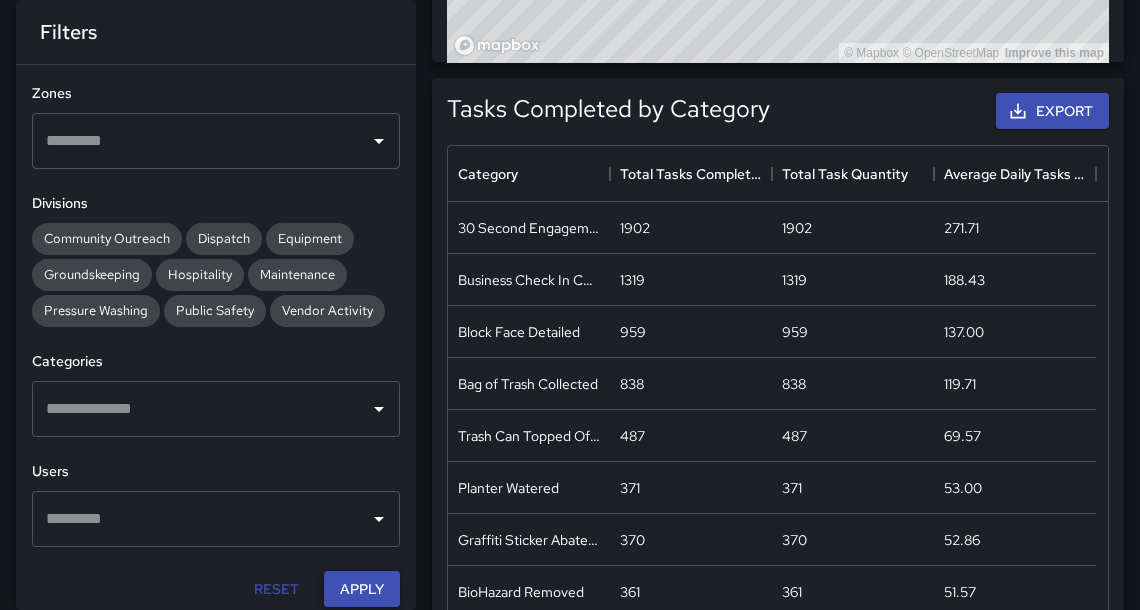 click on "Apply" at bounding box center [362, 589] 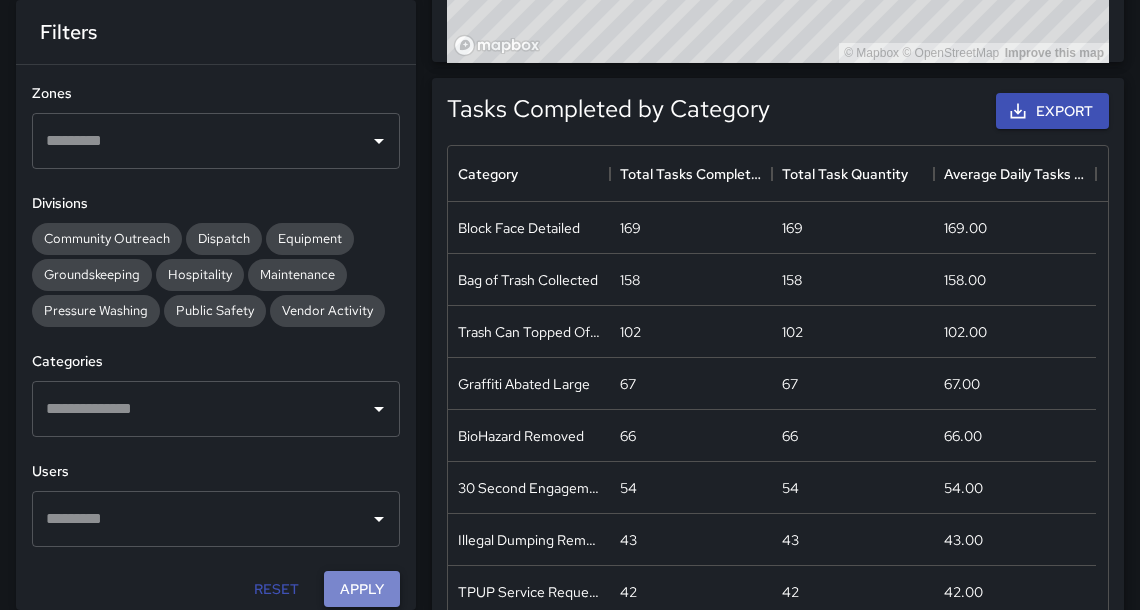 click on "Apply" at bounding box center [362, 589] 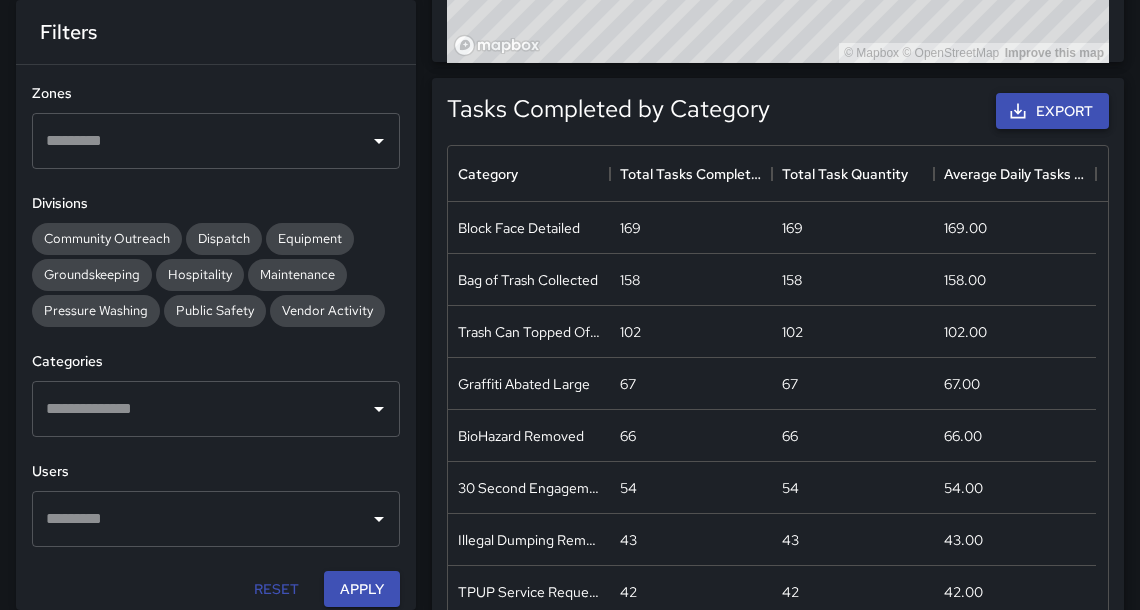 click on "Export" at bounding box center [1052, 111] 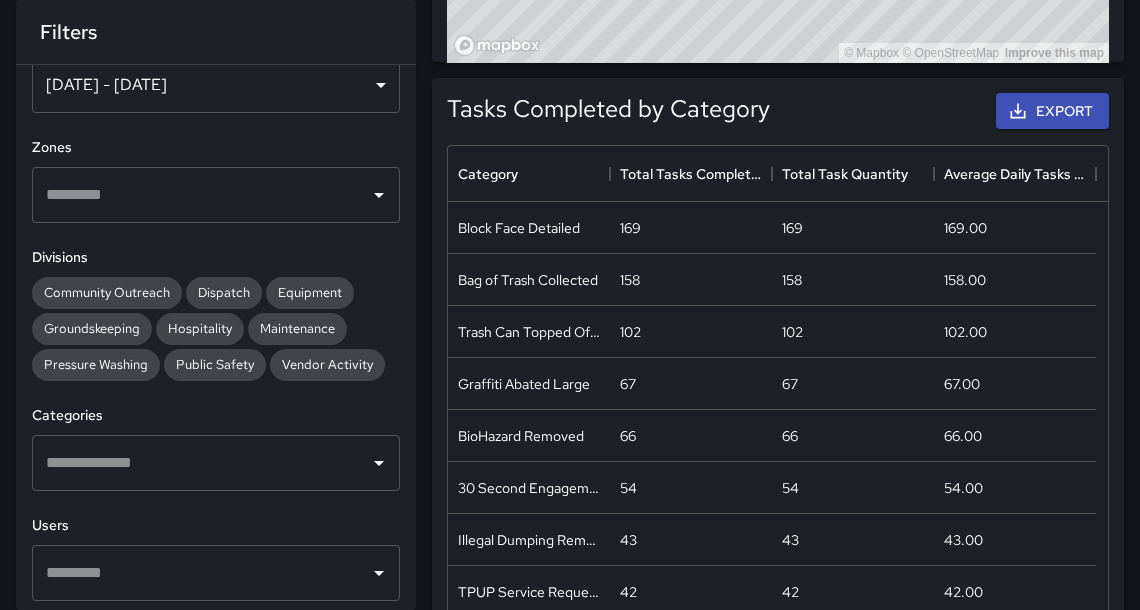 scroll, scrollTop: 0, scrollLeft: 0, axis: both 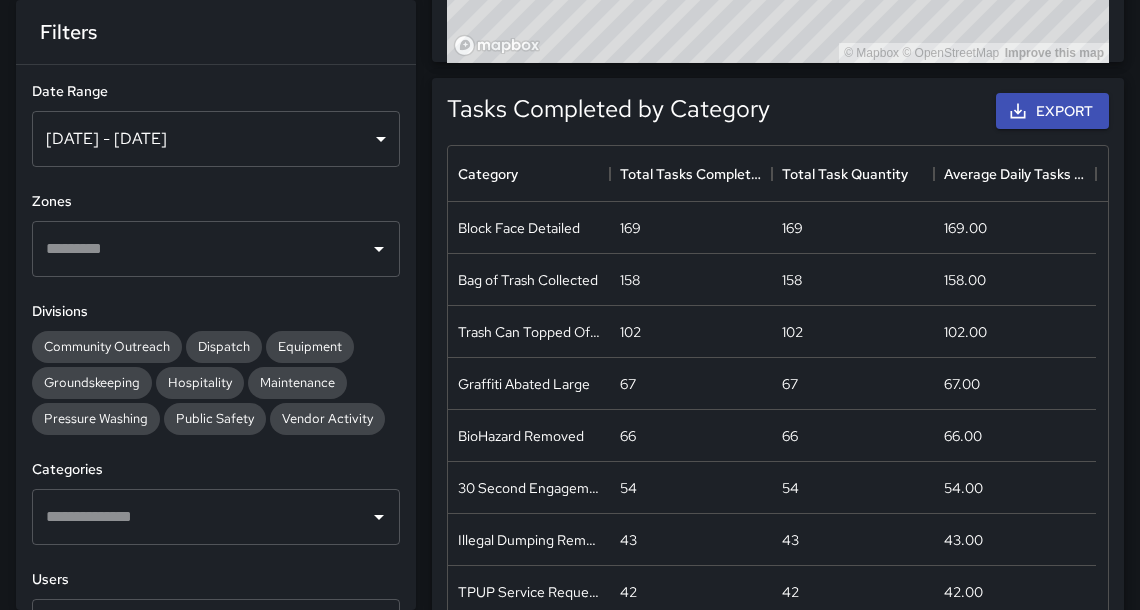 click on "**********" at bounding box center (570, 70) 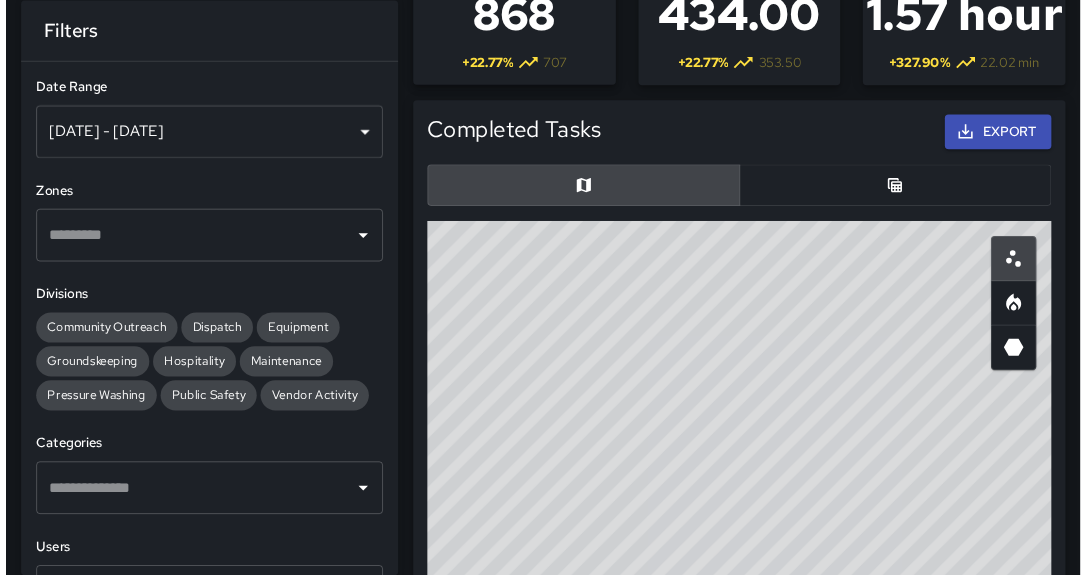 scroll, scrollTop: 0, scrollLeft: 0, axis: both 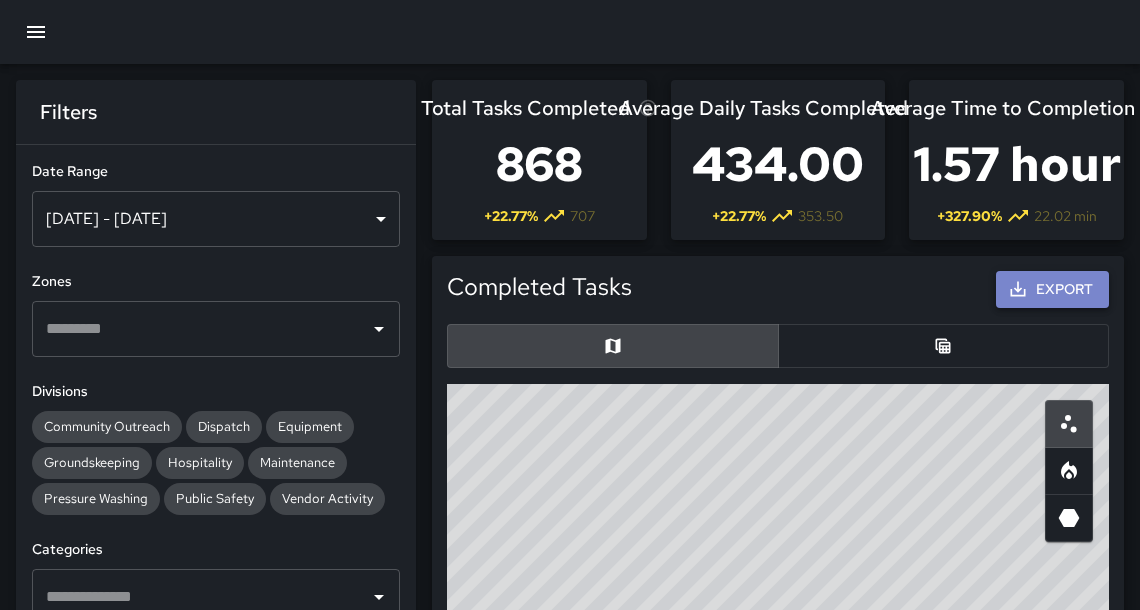 click on "Export" at bounding box center (1052, 289) 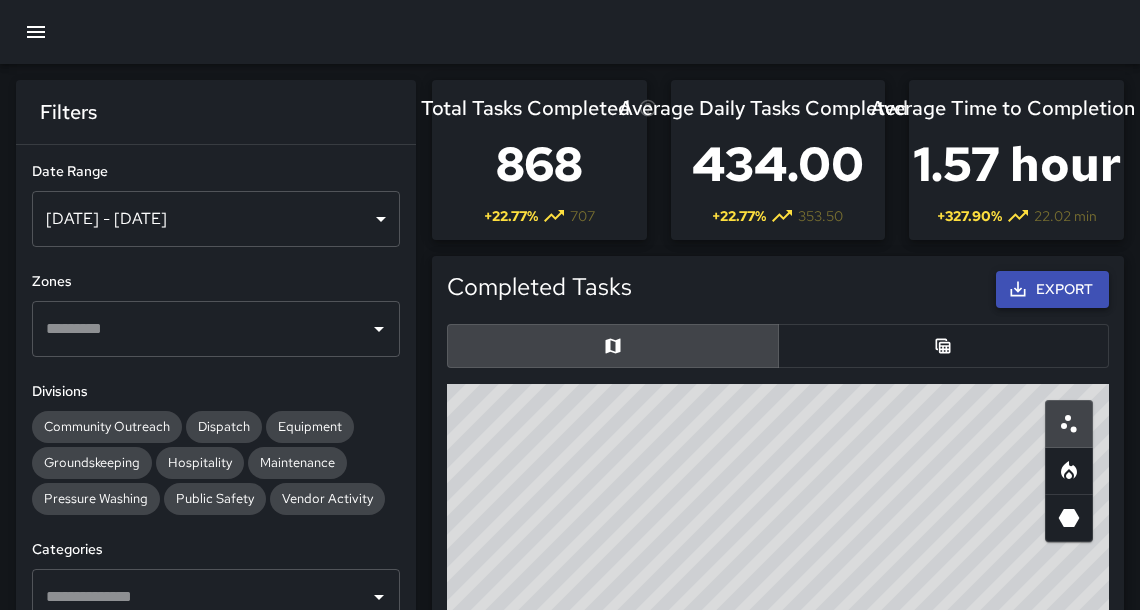 click on "Export" at bounding box center (1052, 289) 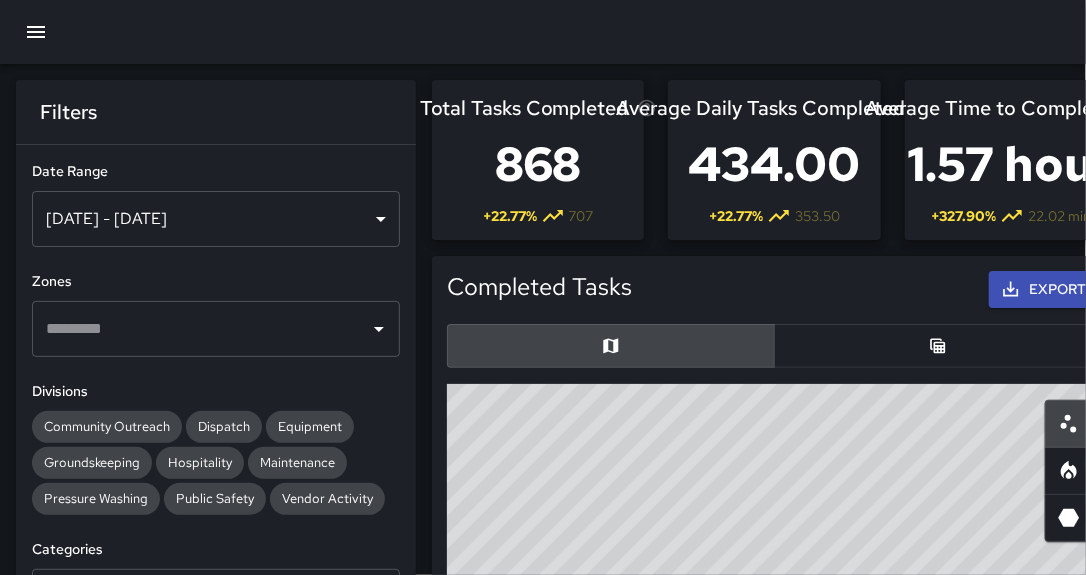 scroll, scrollTop: 586, scrollLeft: 608, axis: both 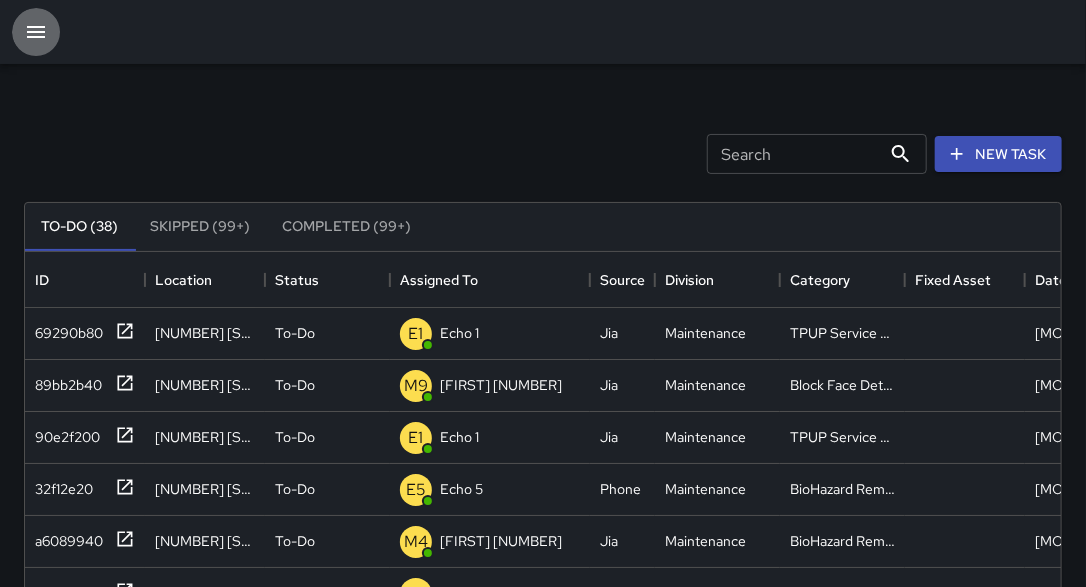 click 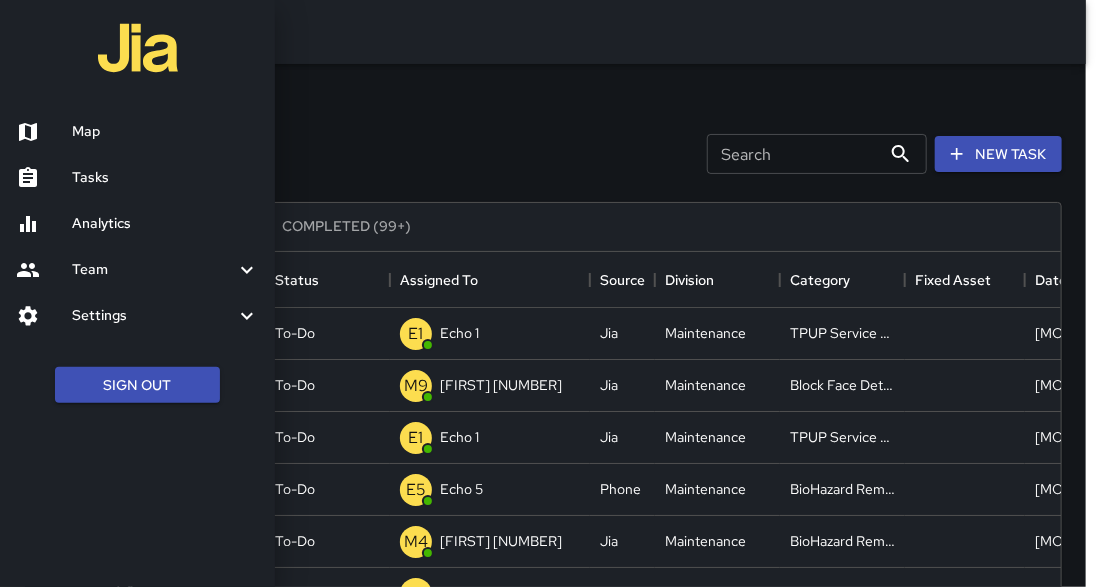 click on "Map" at bounding box center (165, 132) 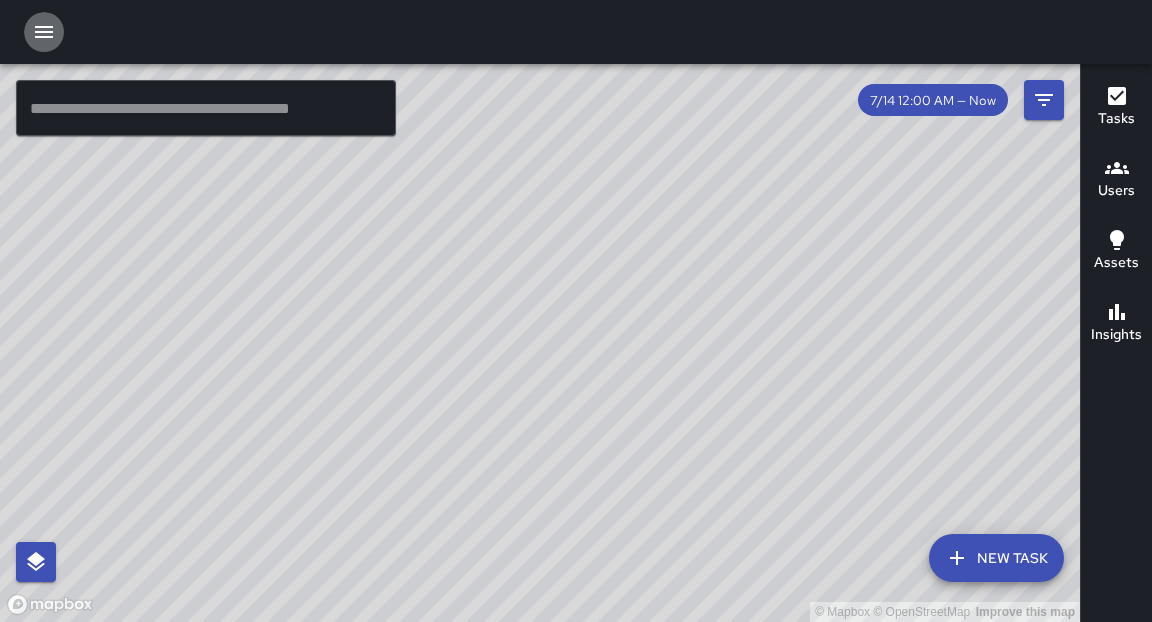 click 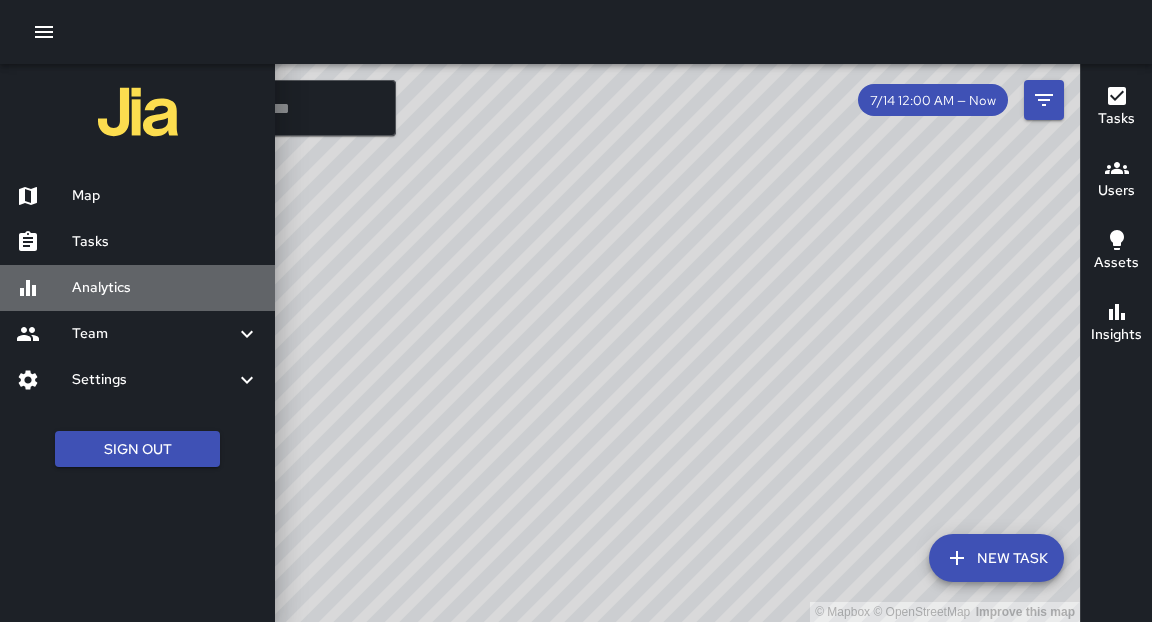 click on "Analytics" at bounding box center [165, 288] 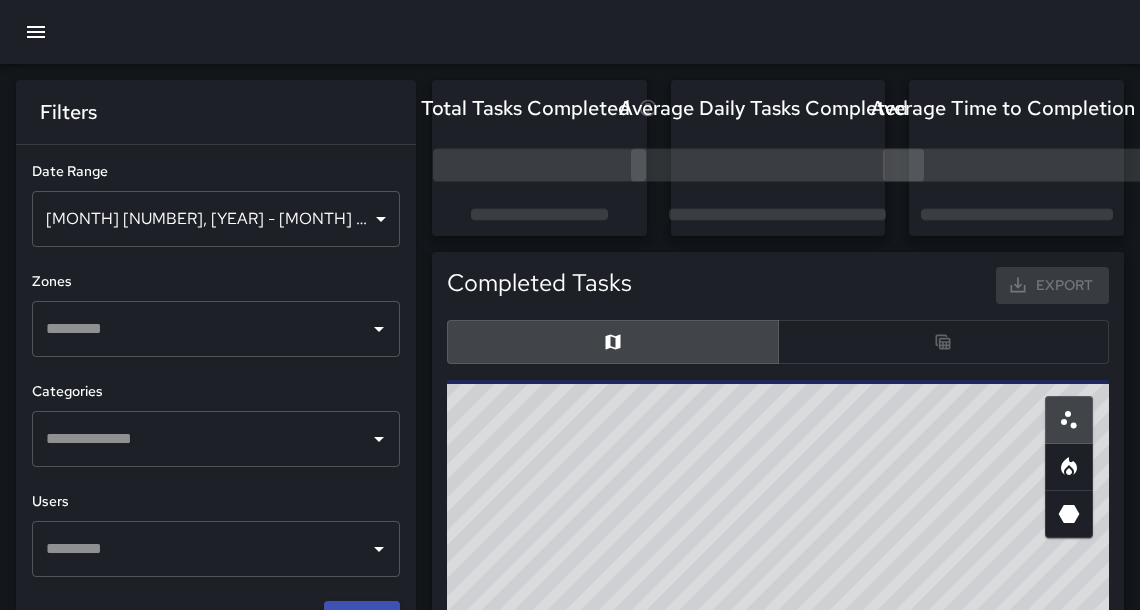 scroll, scrollTop: 12, scrollLeft: 12, axis: both 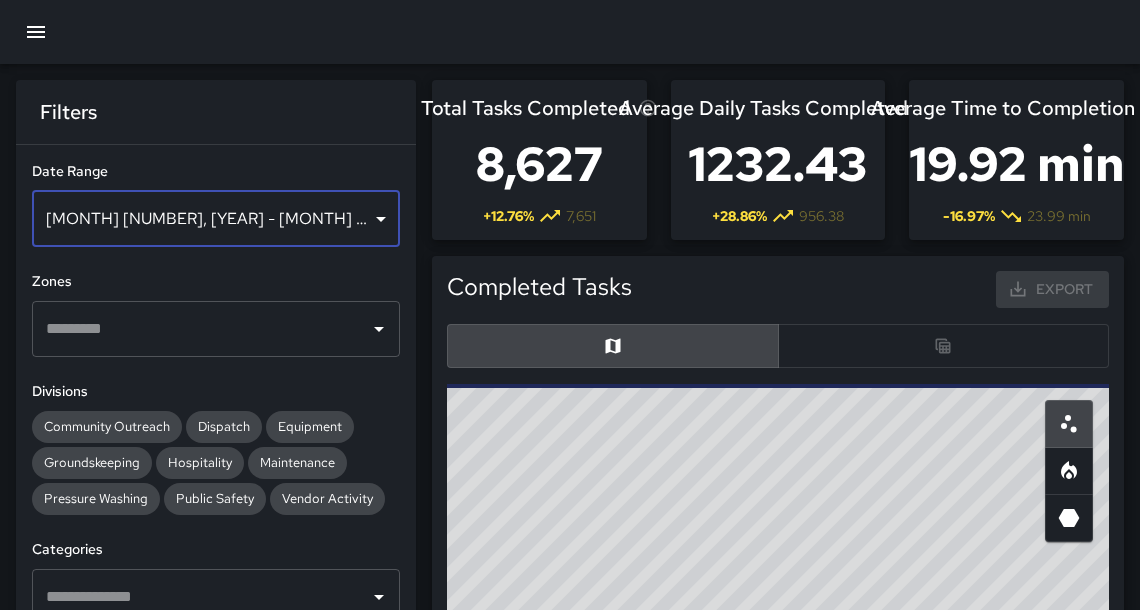 click on "[MONTH] [NUMBER], [YEAR] - [MONTH] [NUMBER], [YEAR]" at bounding box center (216, 219) 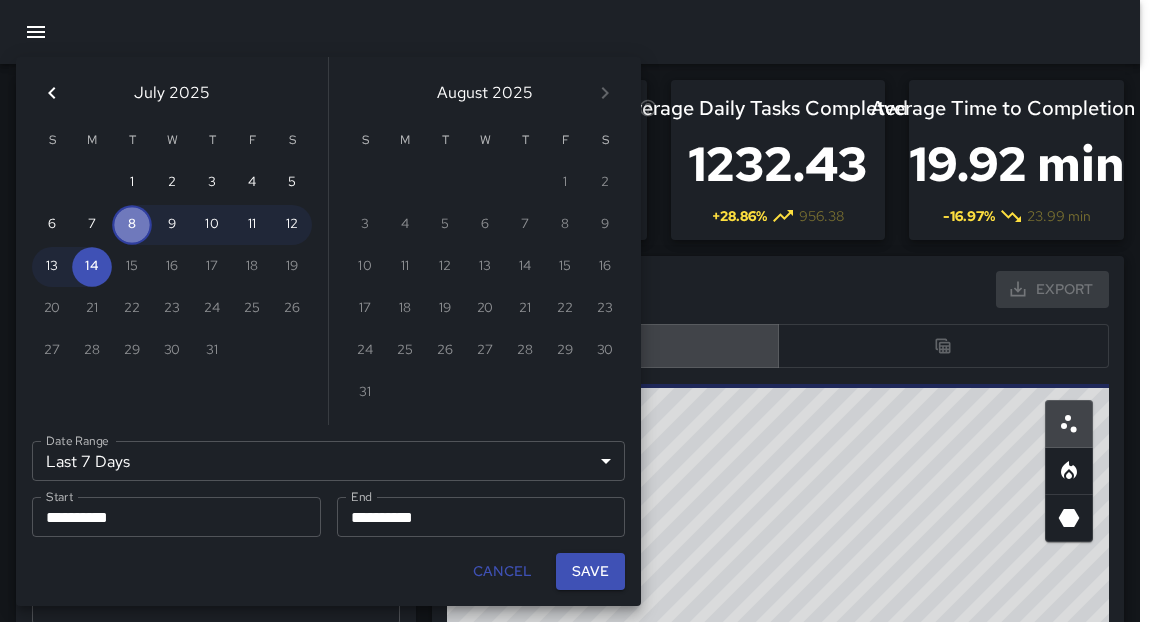 drag, startPoint x: 138, startPoint y: 231, endPoint x: 151, endPoint y: 232, distance: 13.038404 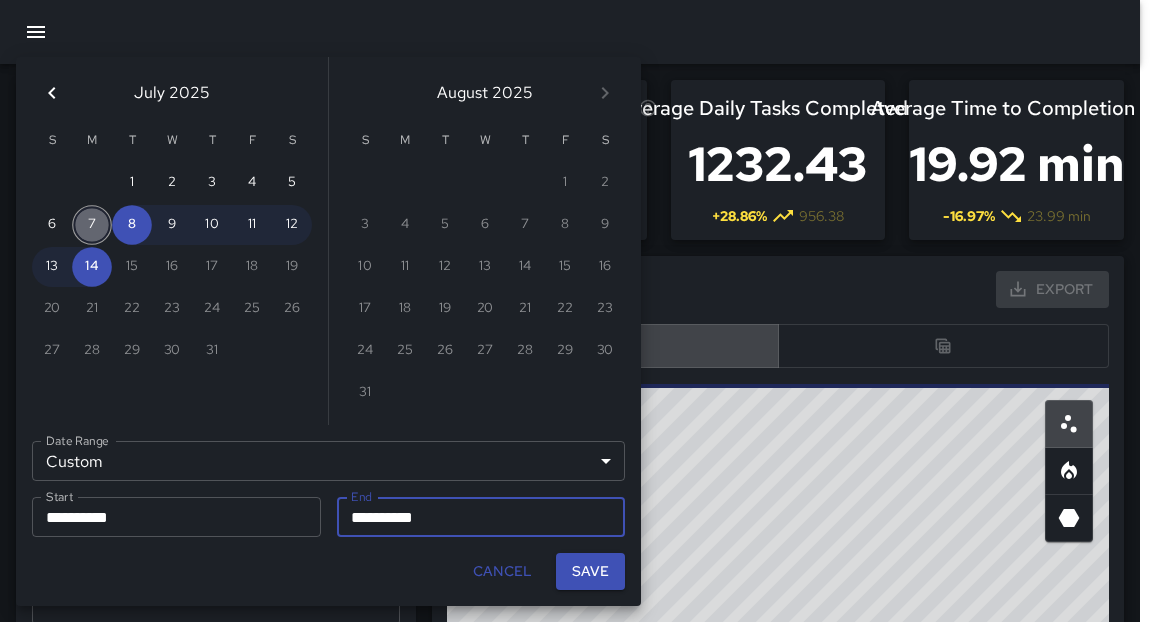 click on "7" at bounding box center [92, 225] 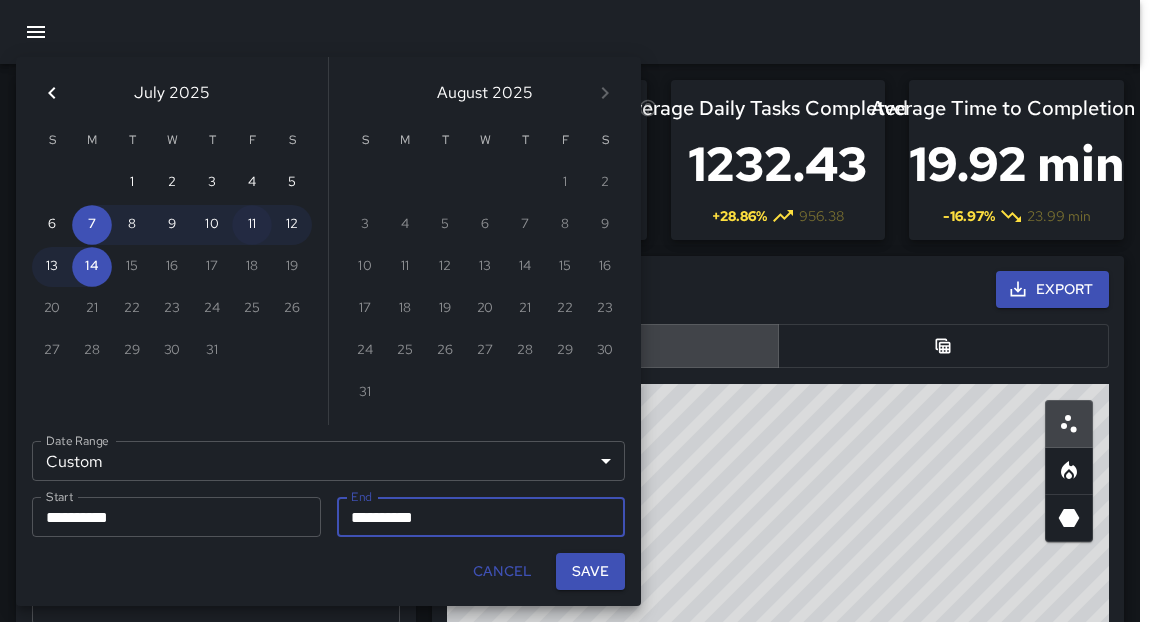 click on "11" at bounding box center (252, 225) 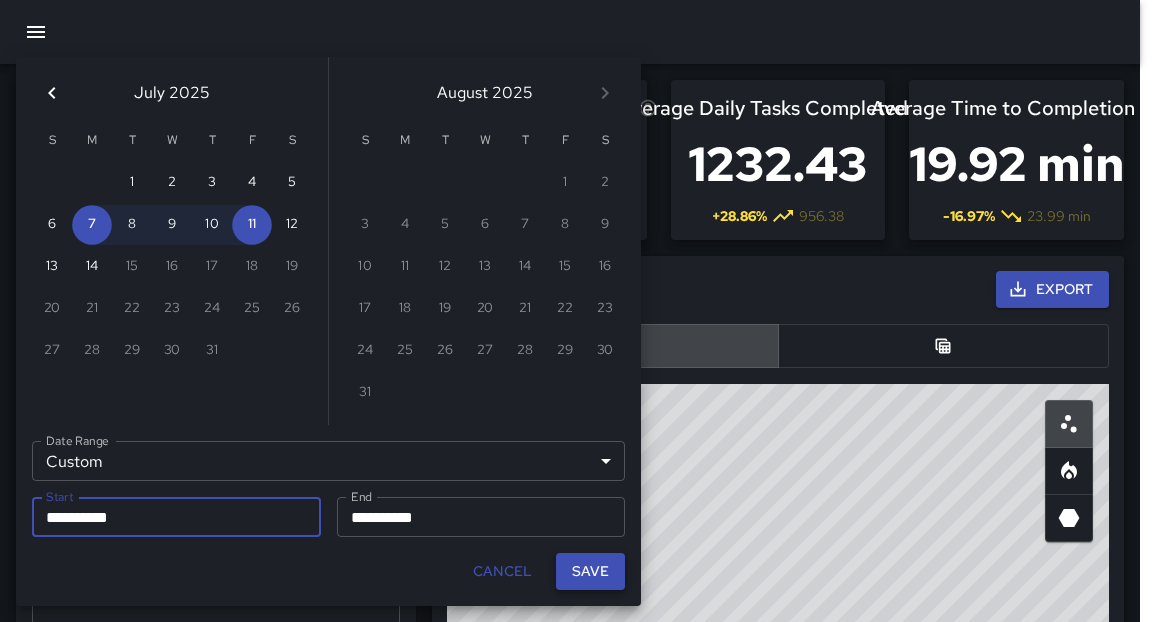 click on "Save" at bounding box center (590, 571) 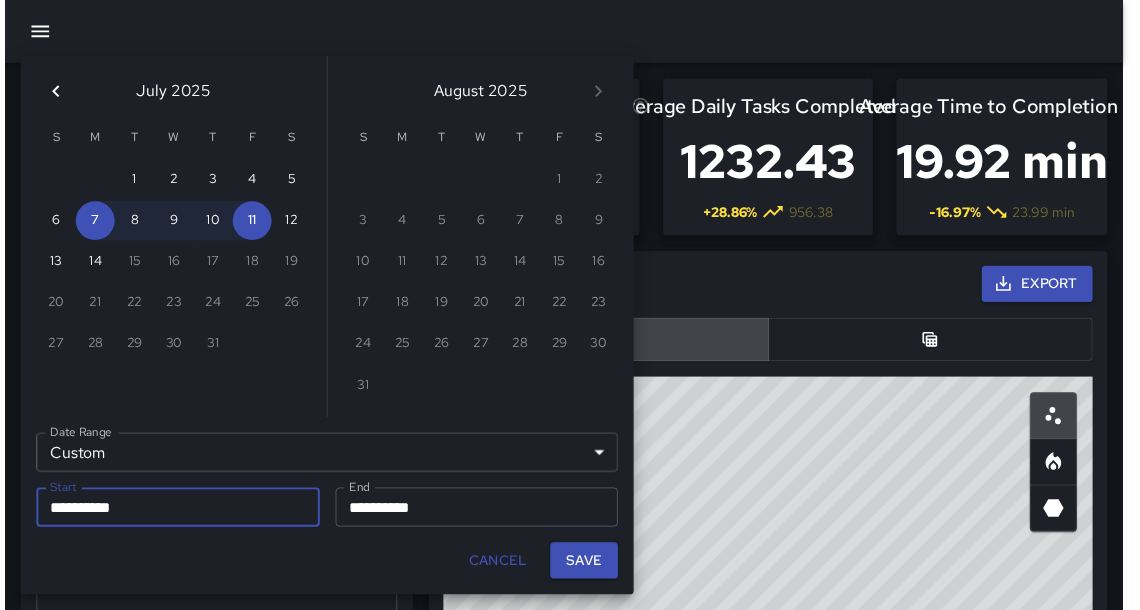 scroll, scrollTop: 12, scrollLeft: 12, axis: both 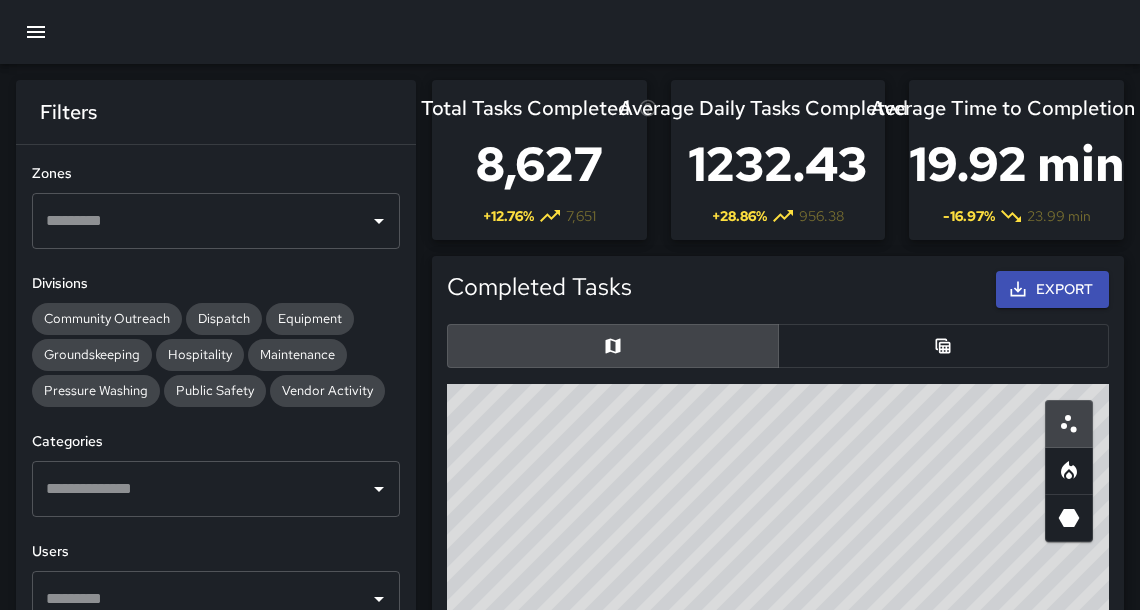 click on "© Mapbox   © OpenStreetMap   Improve this map" at bounding box center (770, 768) 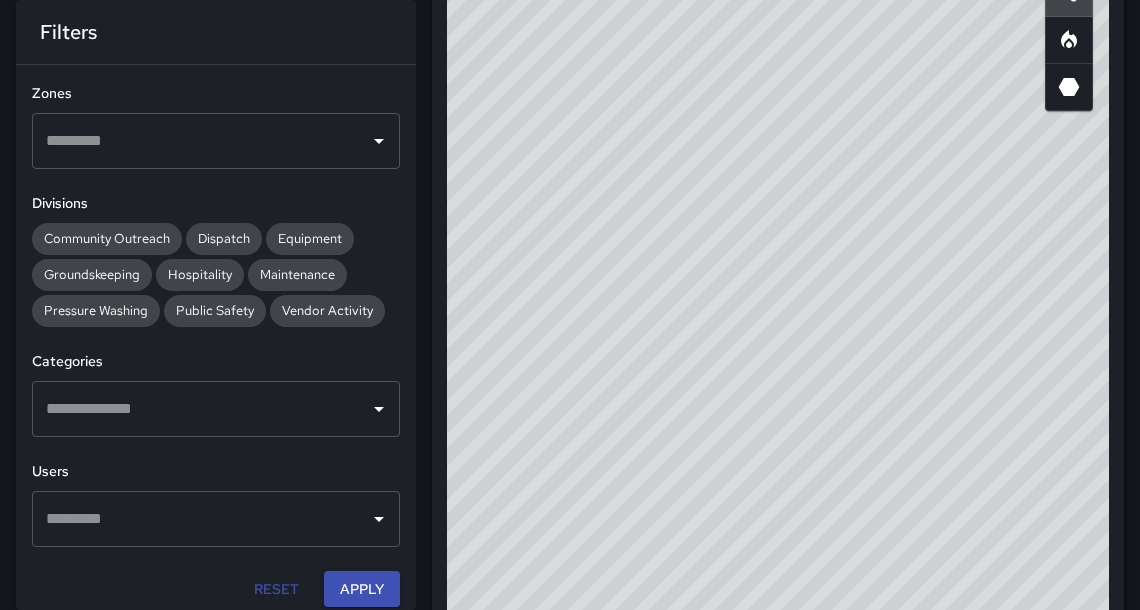 scroll, scrollTop: 500, scrollLeft: 0, axis: vertical 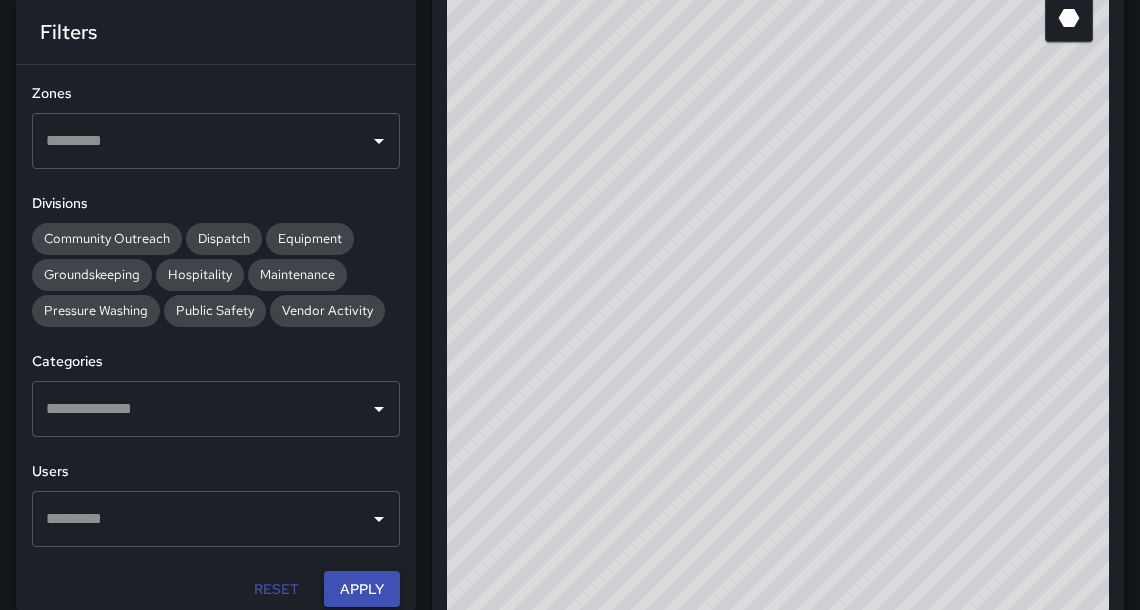 click on "Apply" at bounding box center (362, 589) 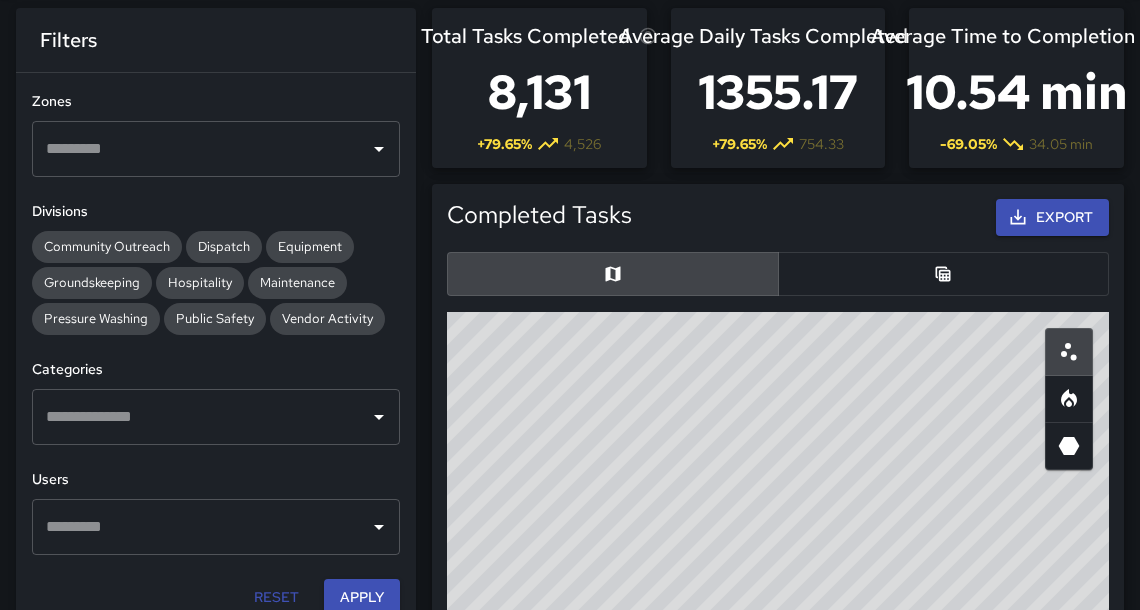 scroll, scrollTop: 66, scrollLeft: 0, axis: vertical 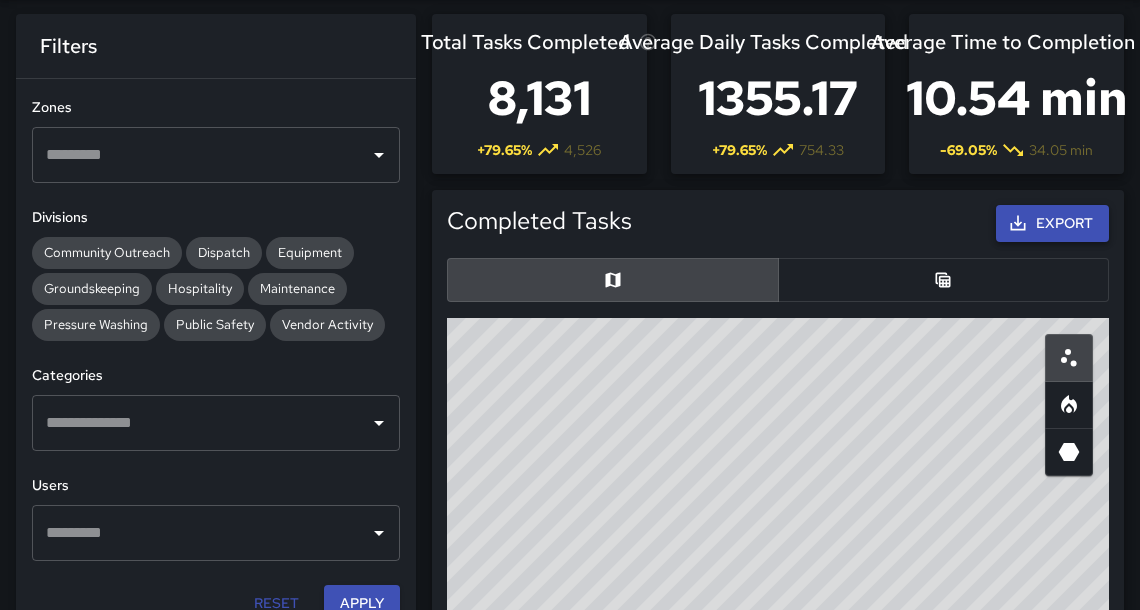click on "Export" at bounding box center [1052, 223] 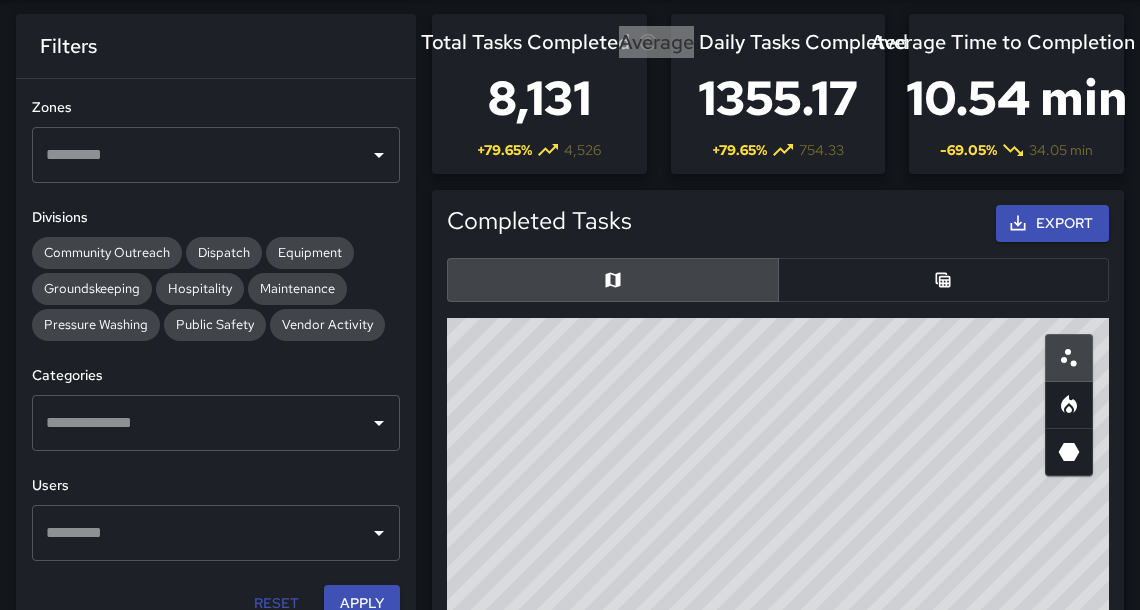 click on "Average Daily Tasks Completed [NUMBER] + [NUMBER] % [NUMBER]" at bounding box center [778, 94] 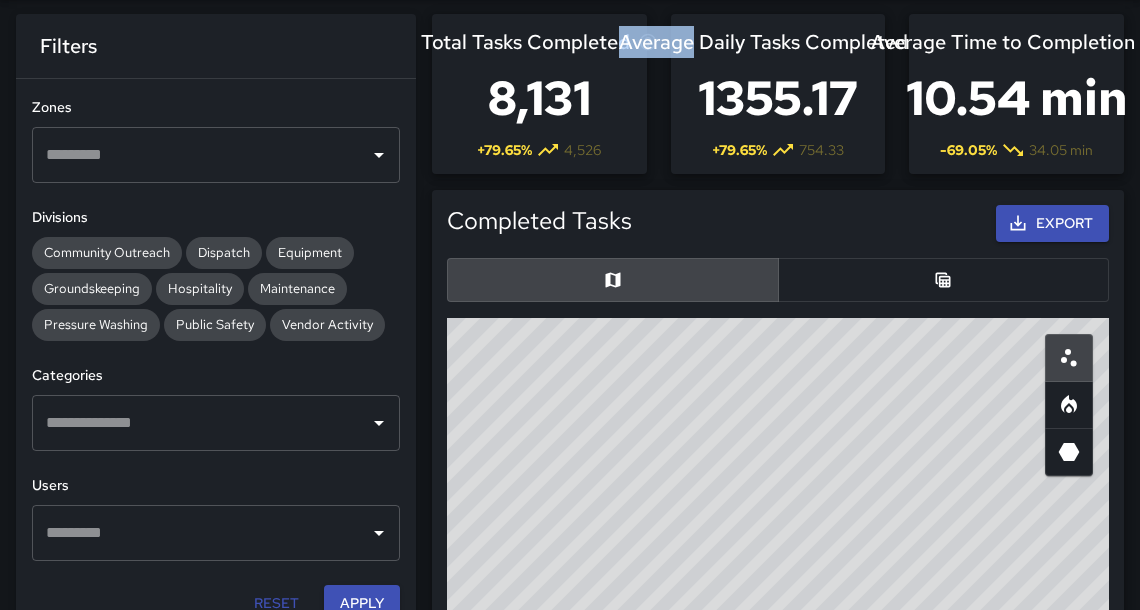 scroll, scrollTop: 0, scrollLeft: 0, axis: both 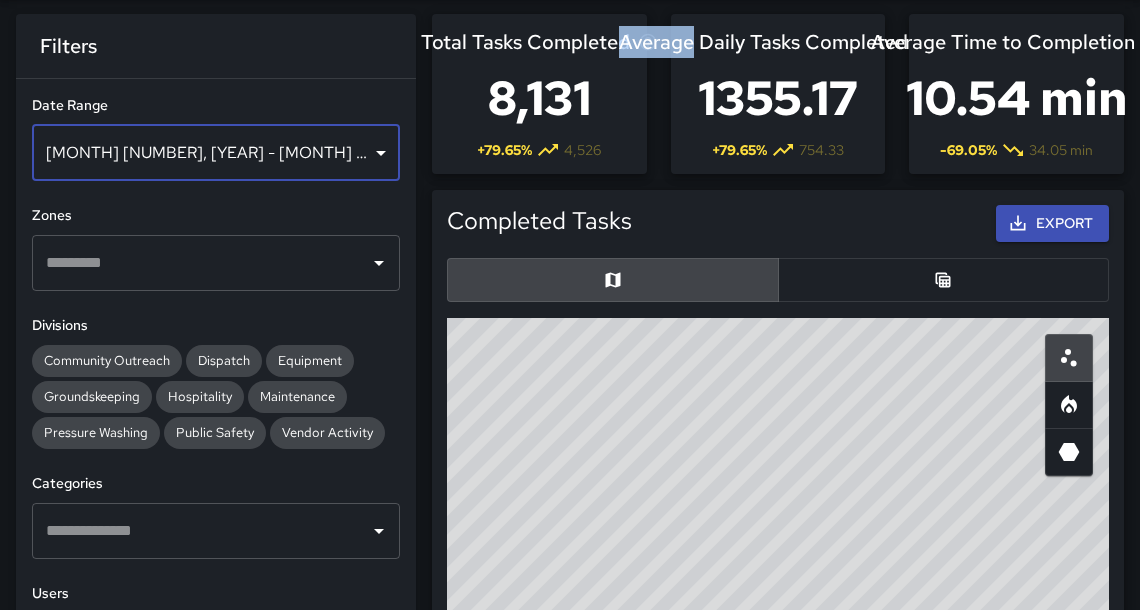 click on "[MONTH] [NUMBER], [YEAR] - [MONTH] [NUMBER], [YEAR]" at bounding box center [216, 153] 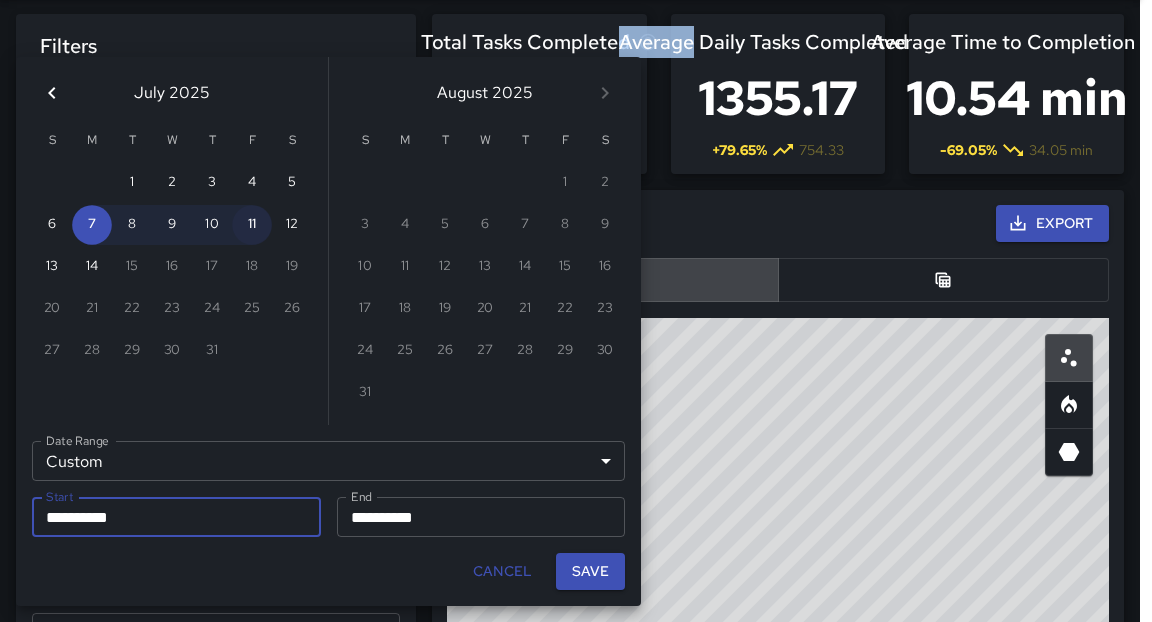 click on "11" at bounding box center (252, 225) 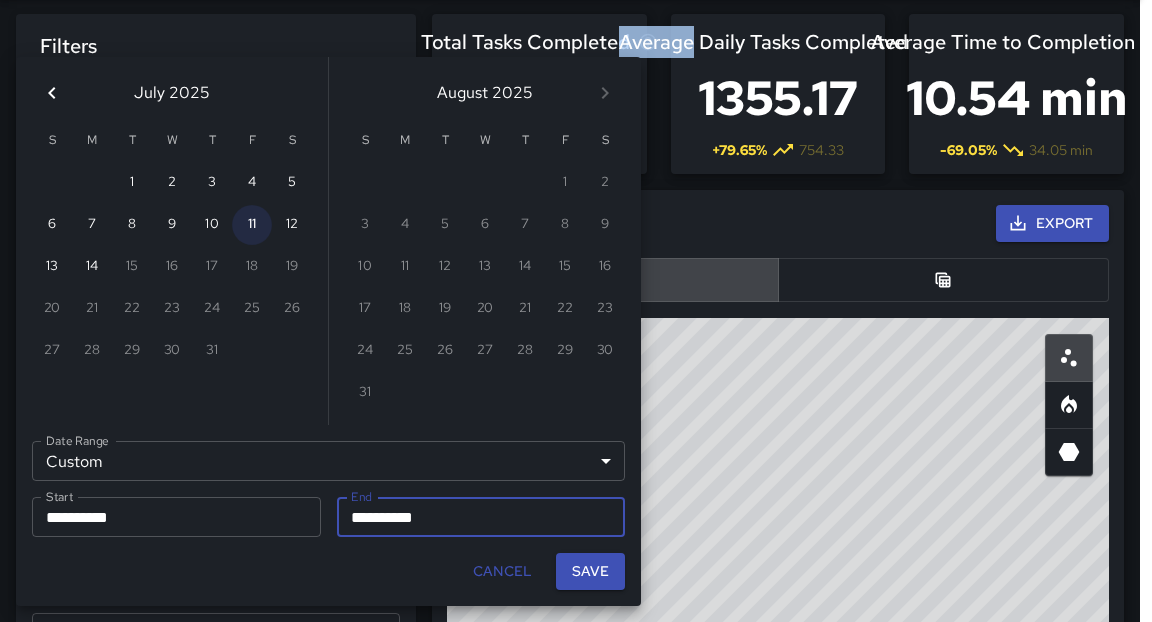 click on "11" at bounding box center [252, 225] 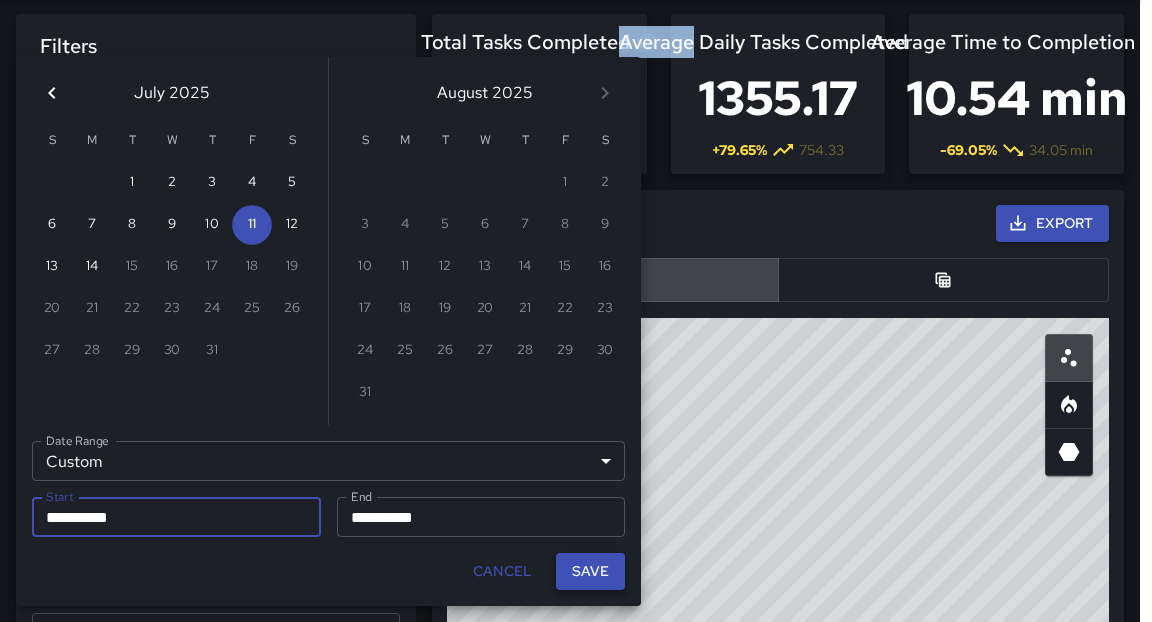 click on "Save" at bounding box center (590, 571) 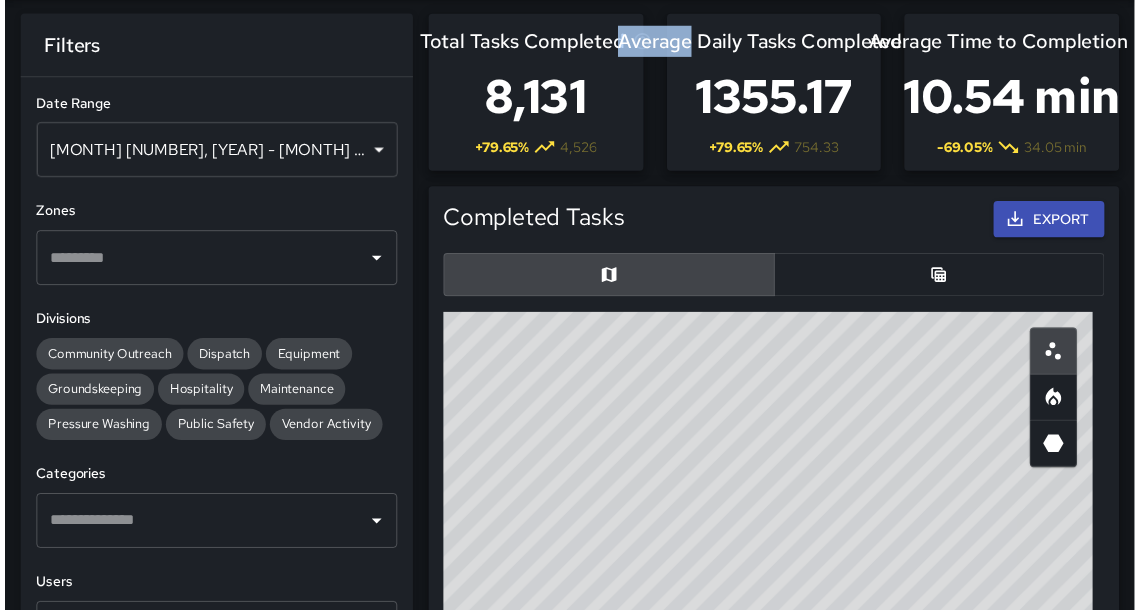 scroll, scrollTop: 12, scrollLeft: 12, axis: both 